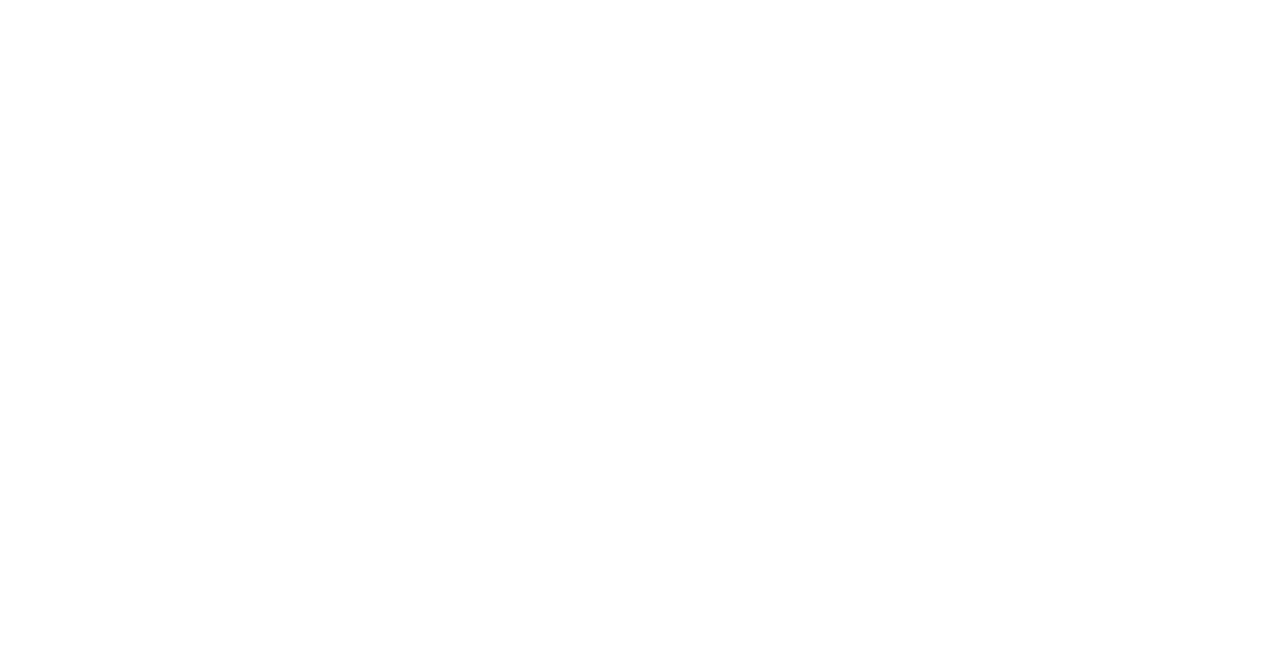 scroll, scrollTop: 0, scrollLeft: 0, axis: both 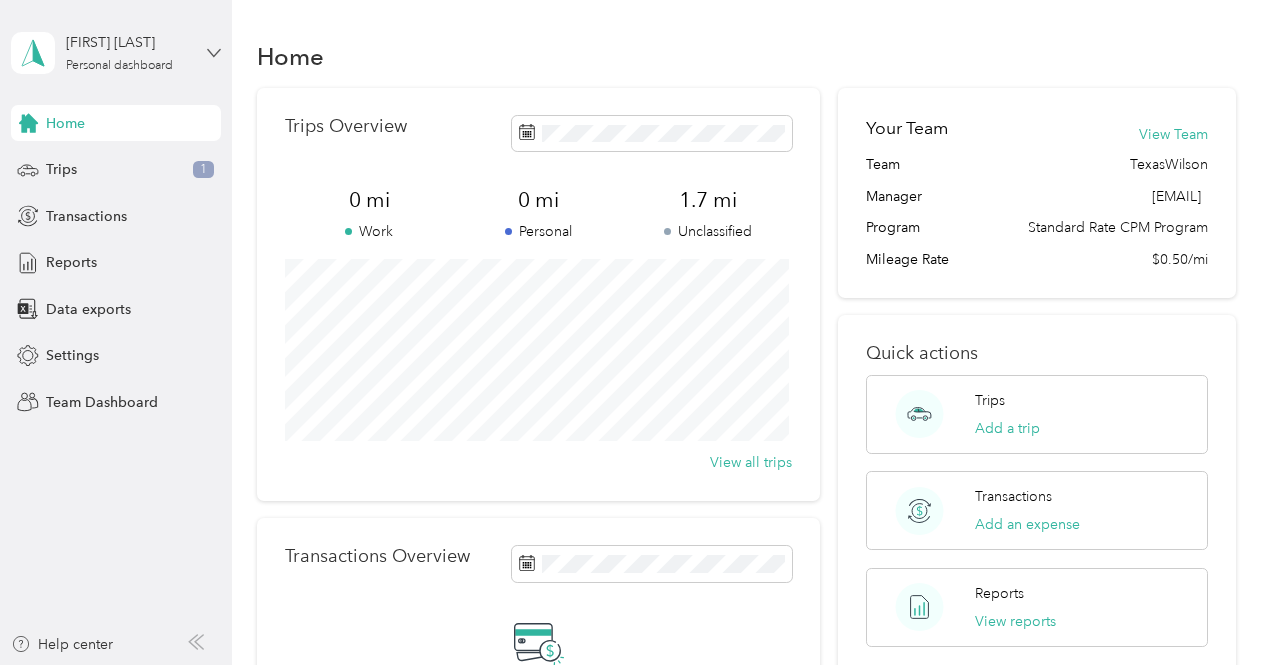 click 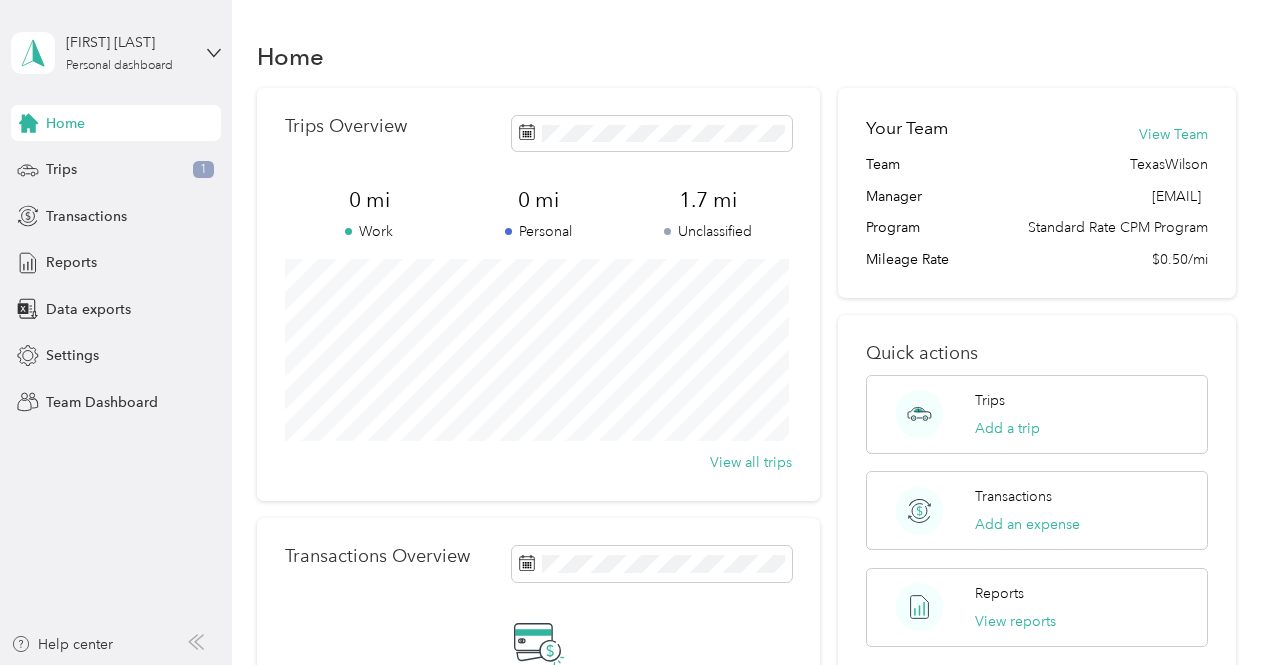 click on "Team dashboard" at bounding box center [82, 164] 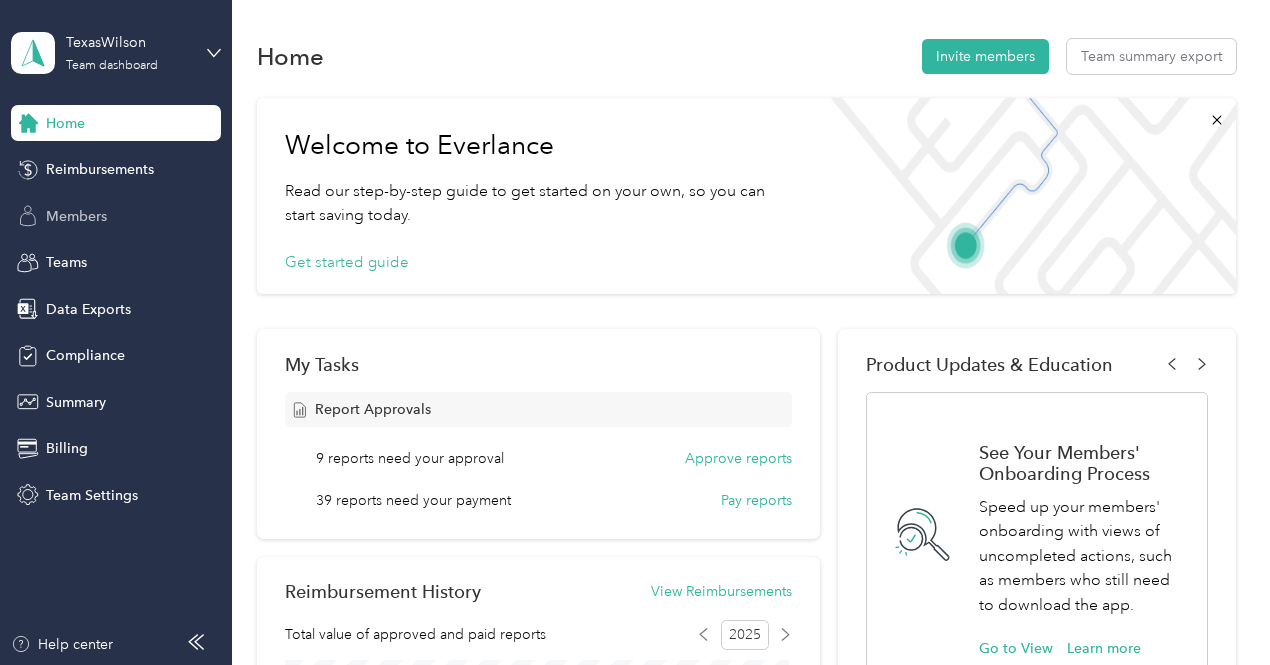 click on "Members" at bounding box center (76, 216) 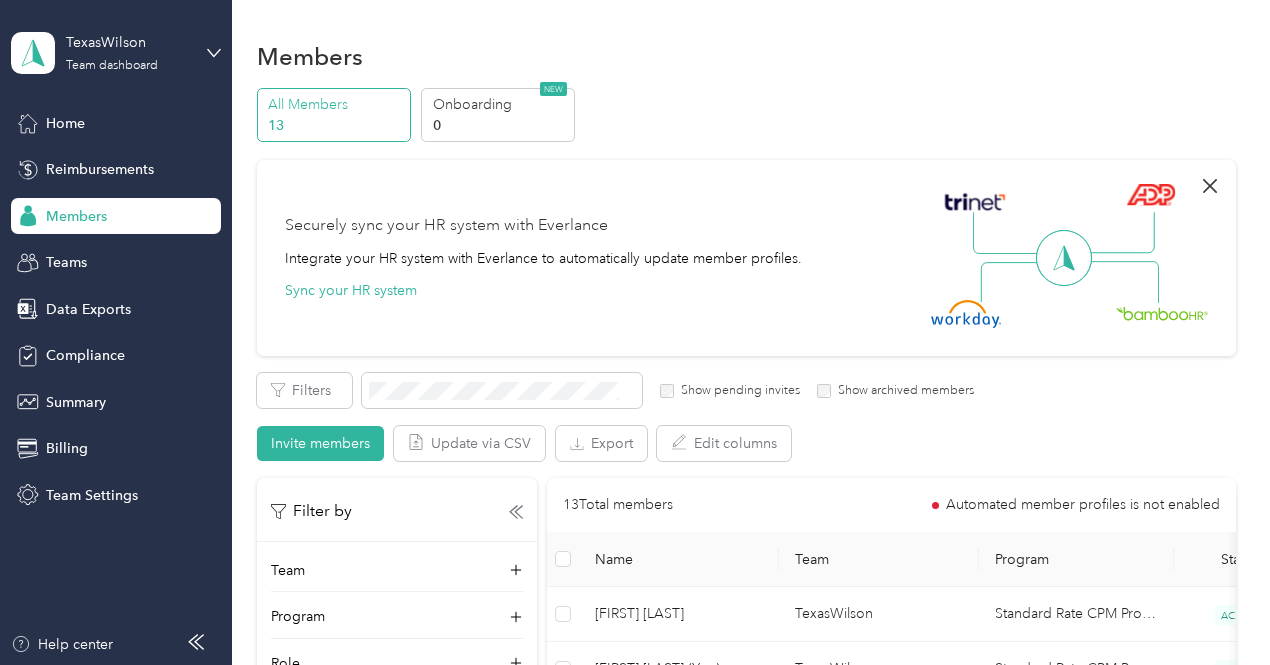 click 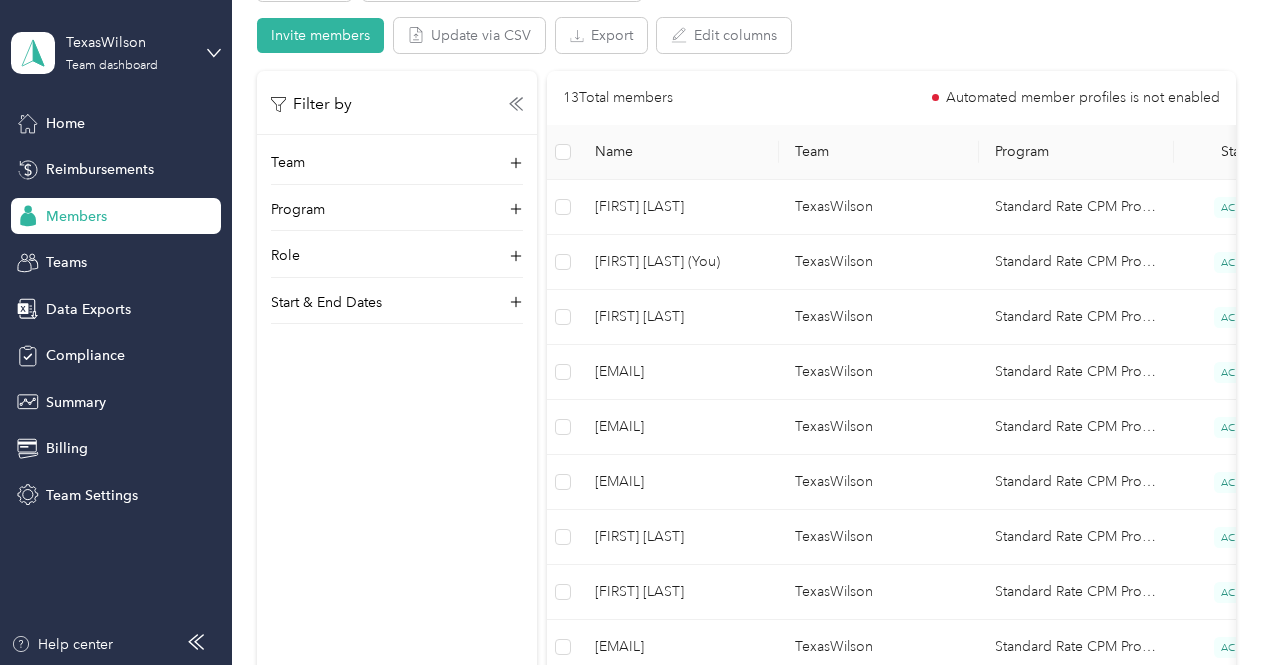 scroll, scrollTop: 196, scrollLeft: 0, axis: vertical 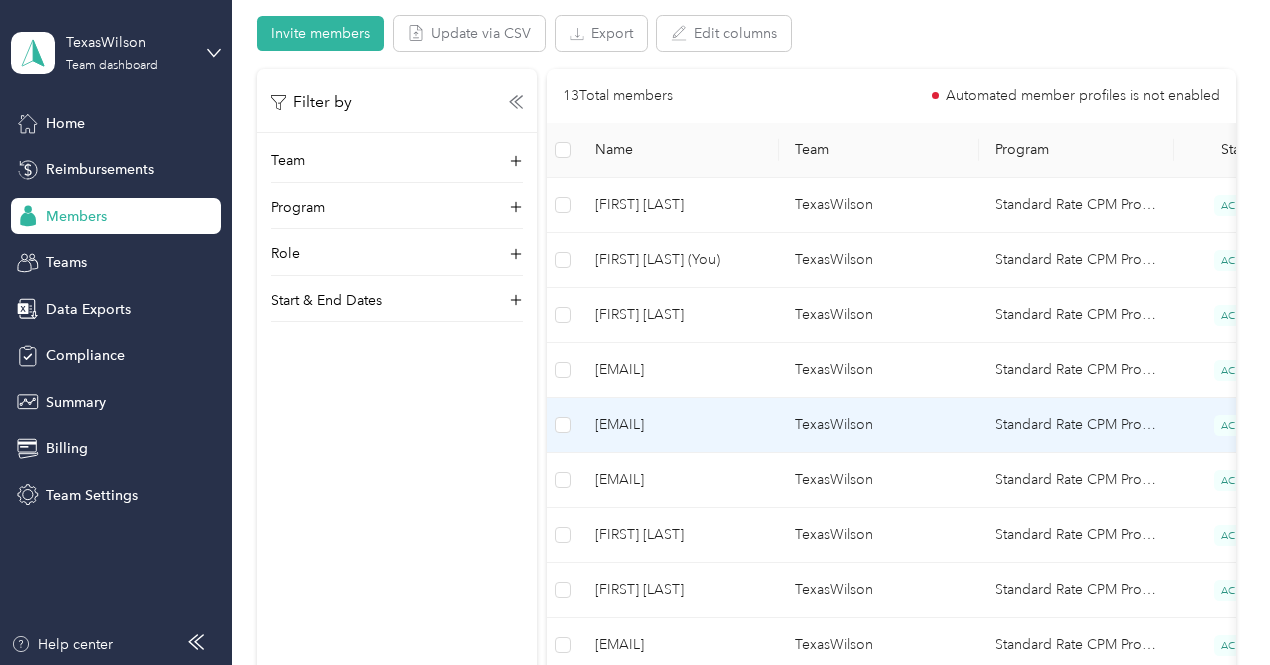 click on "[EMAIL]" at bounding box center (679, 425) 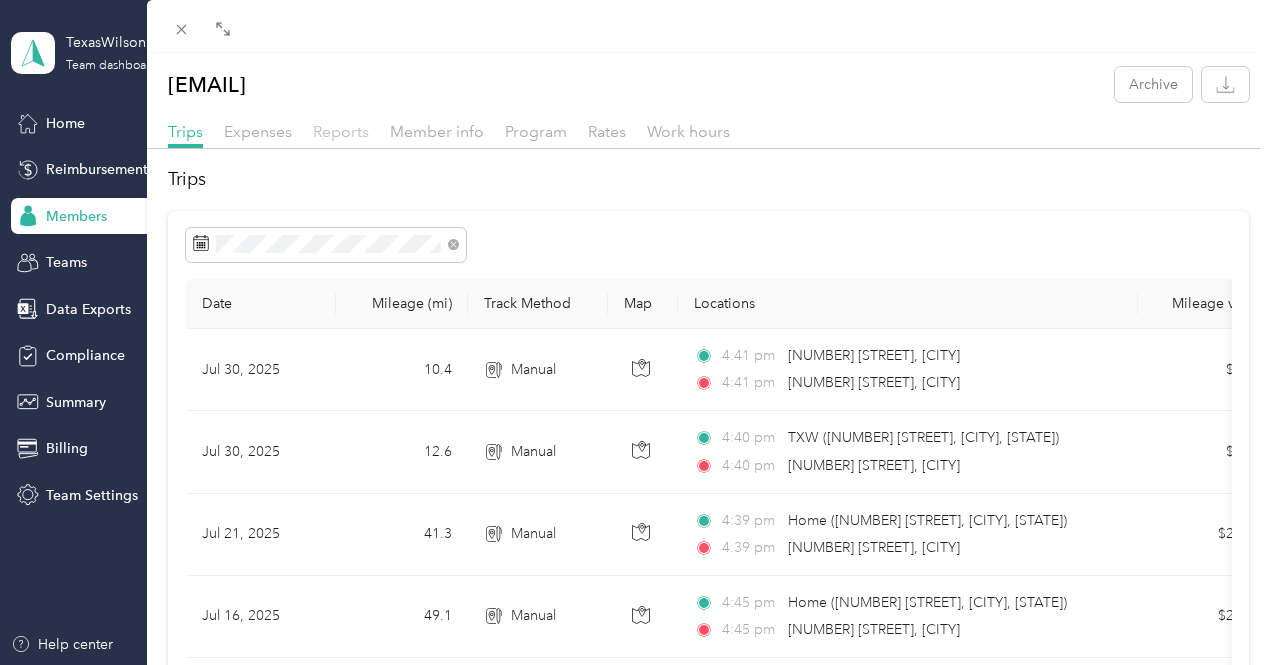 click on "Reports" at bounding box center [341, 131] 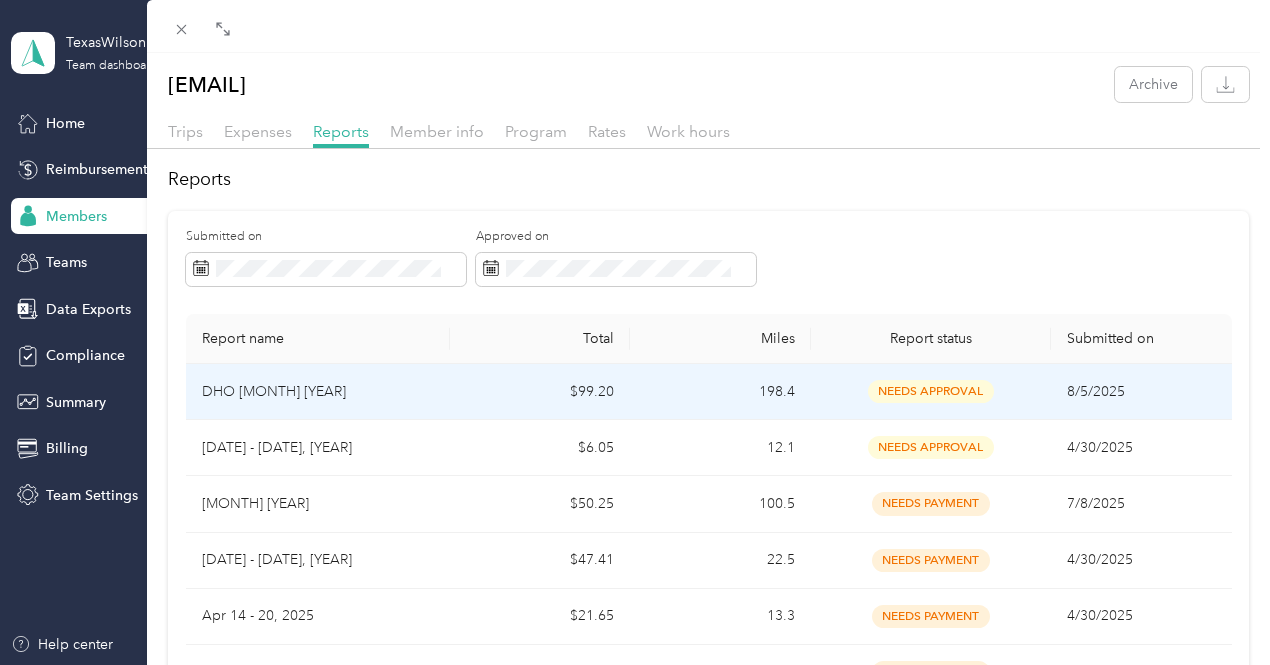 click on "DHO July 2025" at bounding box center [318, 392] 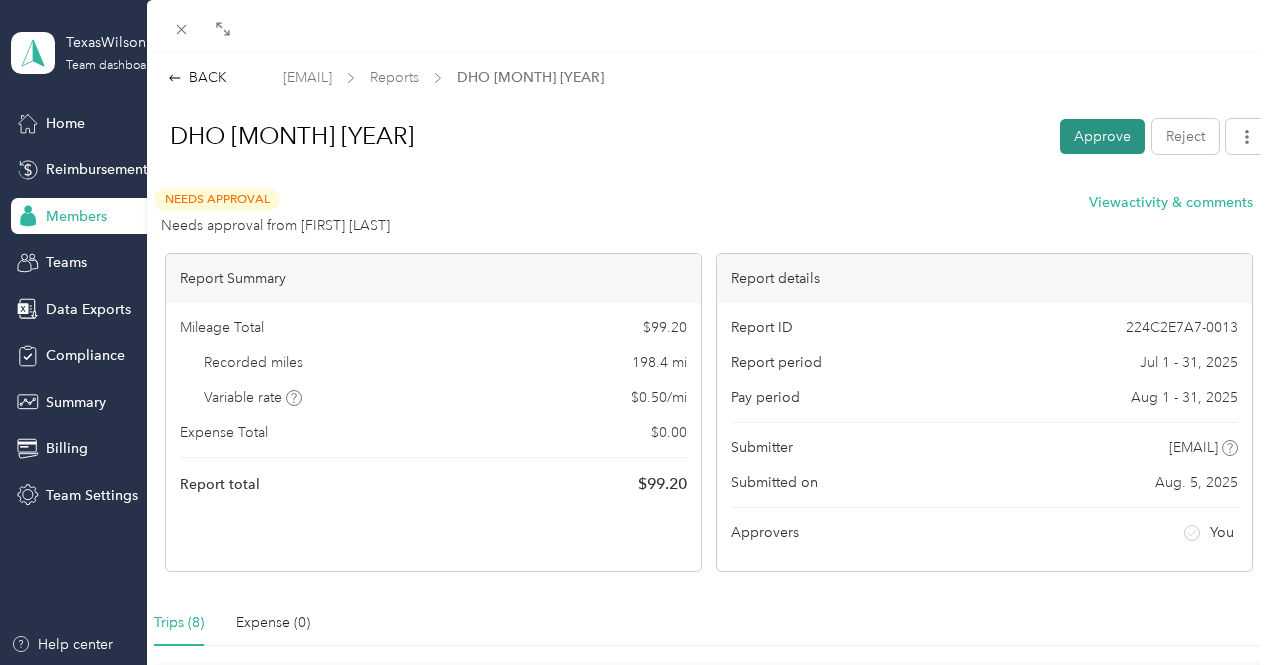 click on "Approve" at bounding box center [1102, 136] 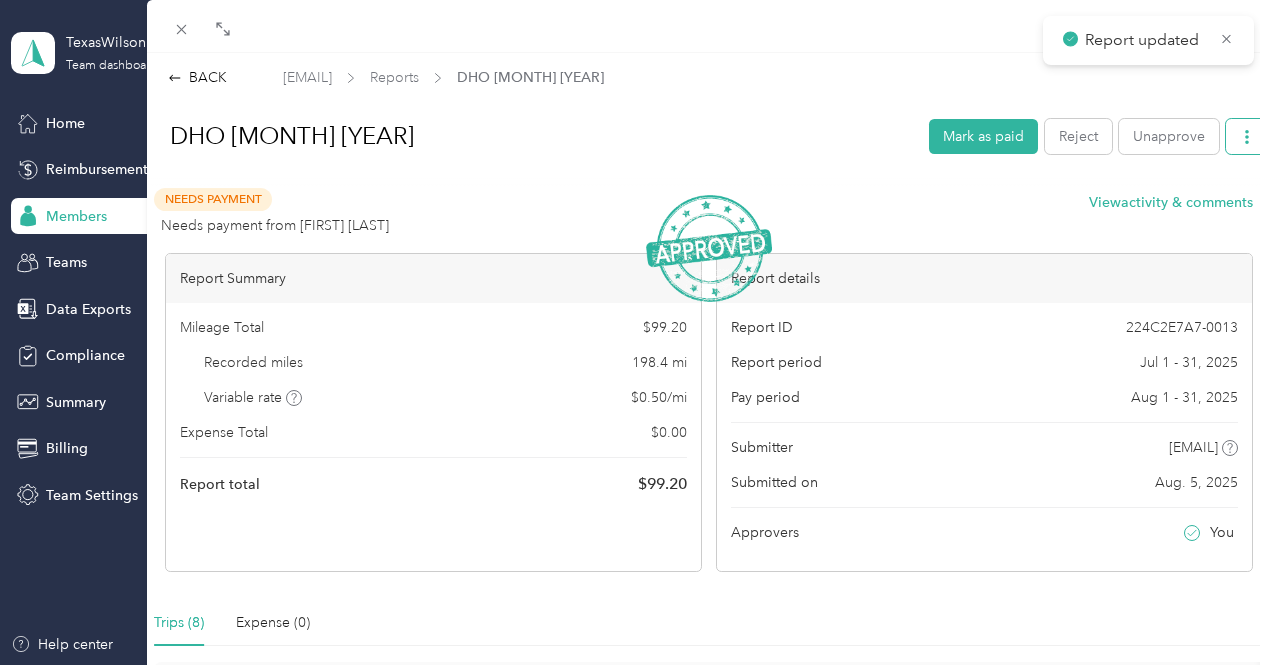 click 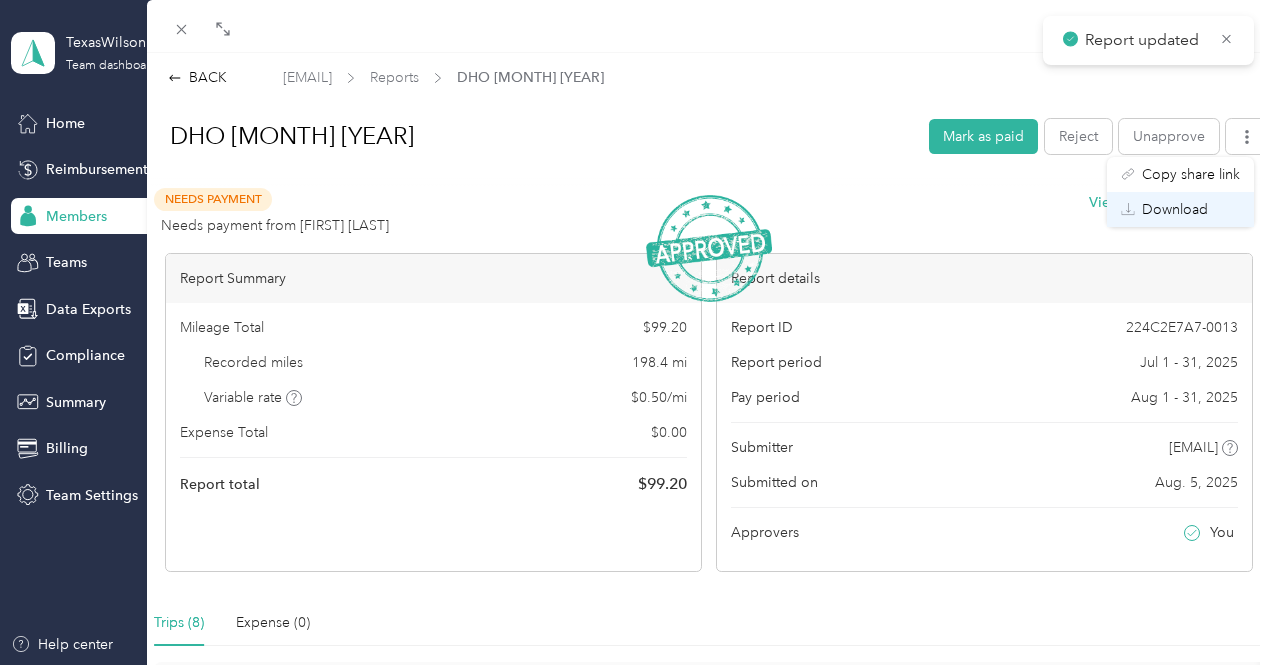 click on "Download" at bounding box center [1175, 209] 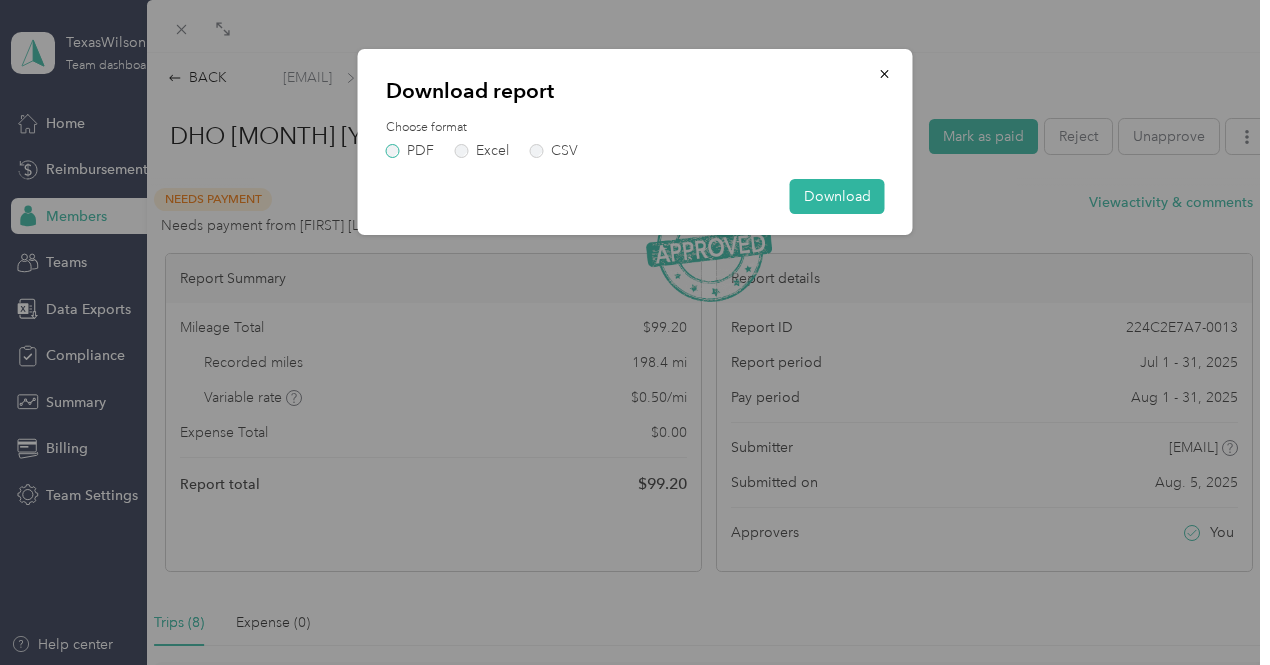 click on "PDF" at bounding box center [410, 151] 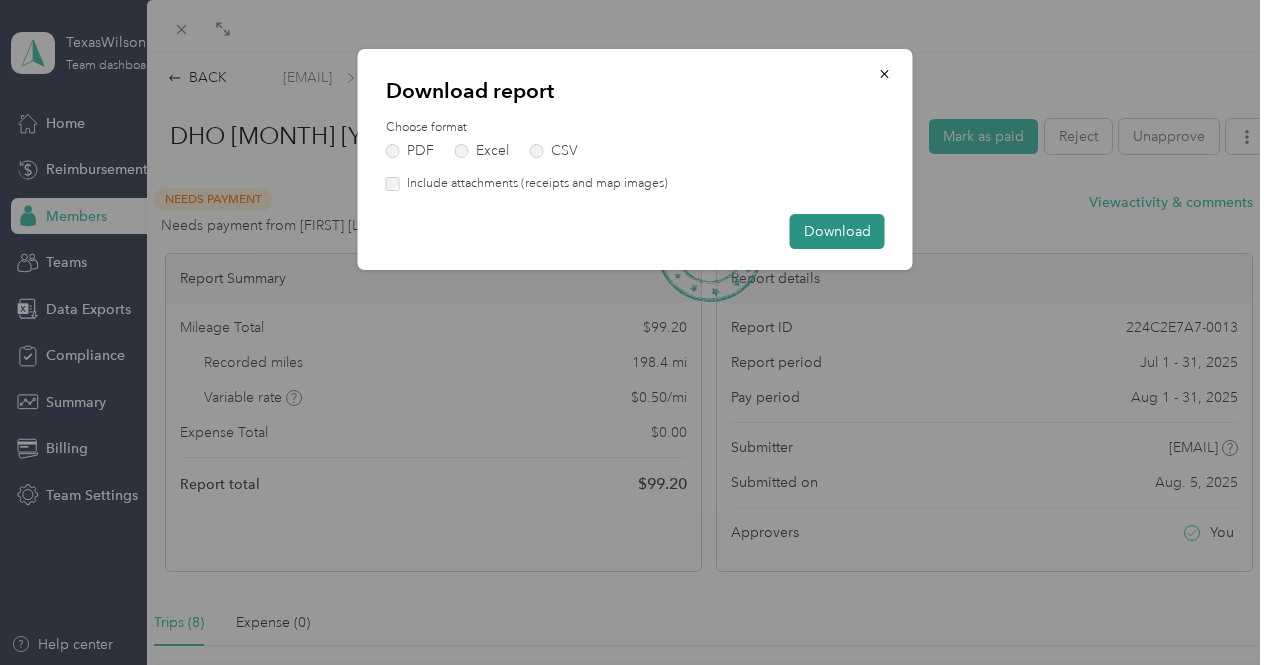 click on "Download" at bounding box center (837, 231) 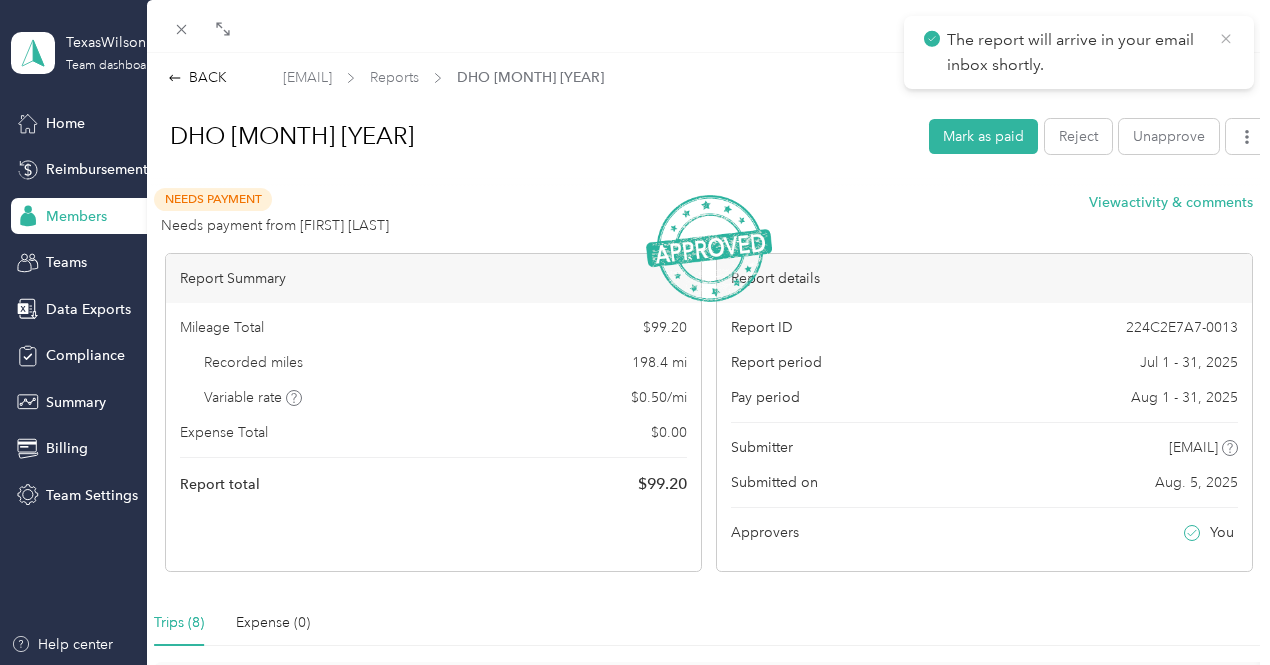 click 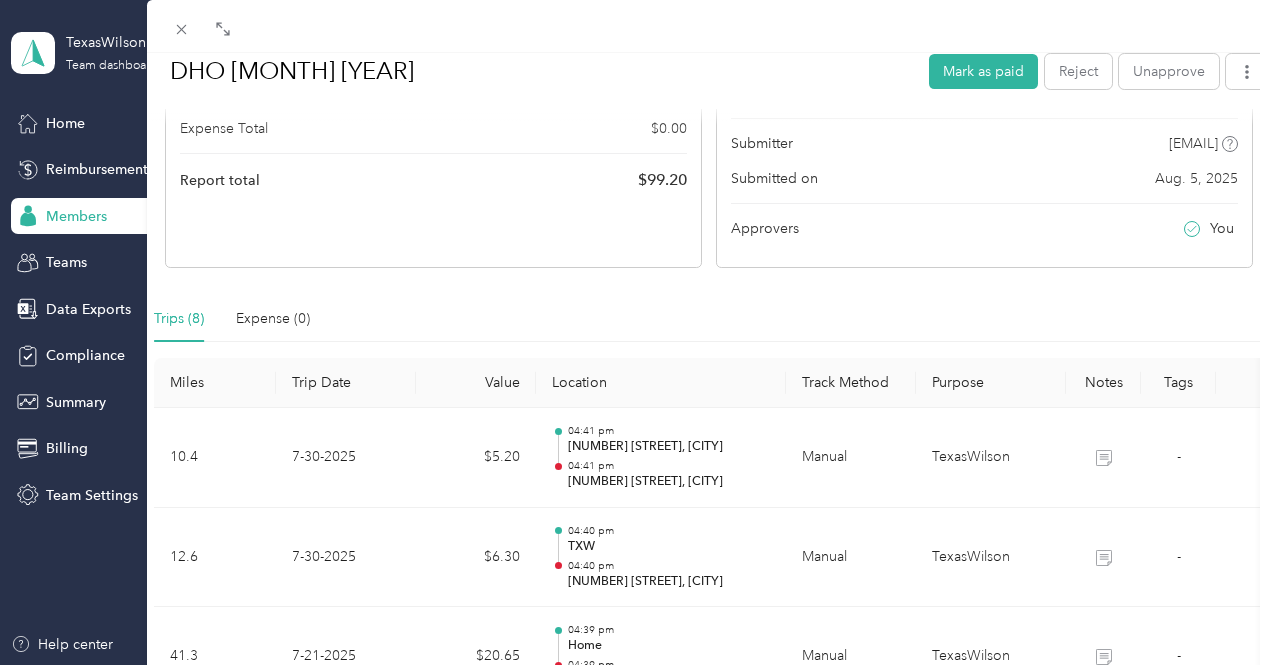scroll, scrollTop: 0, scrollLeft: 0, axis: both 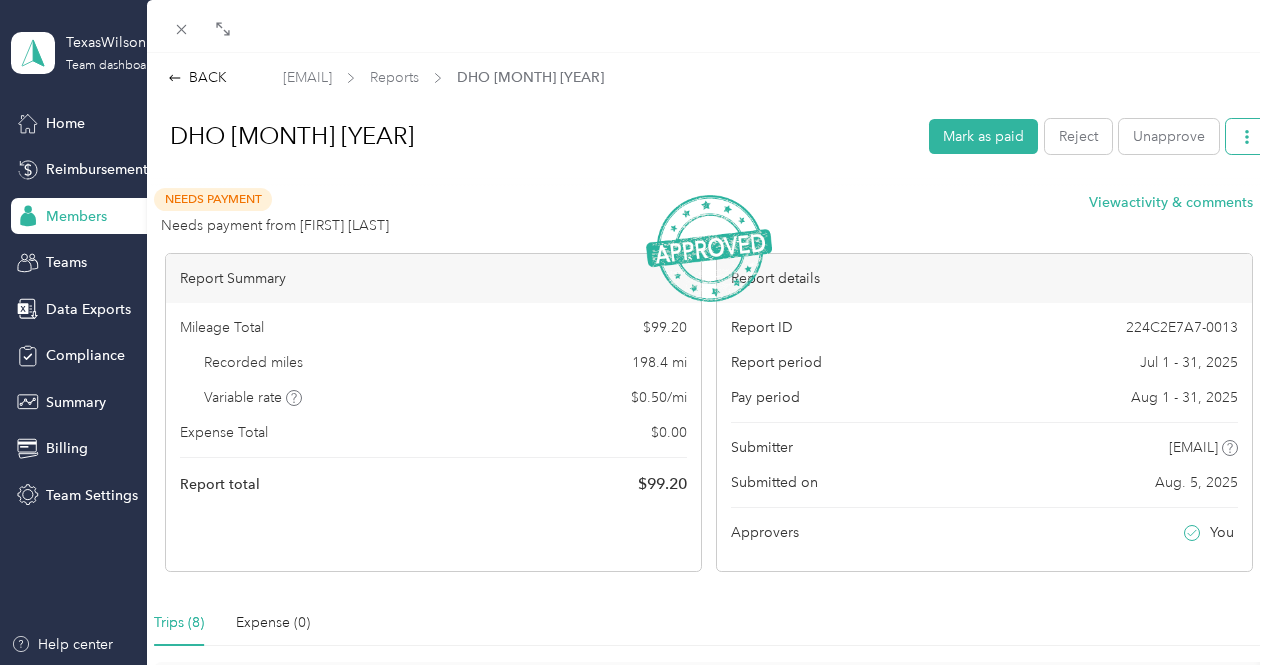 click 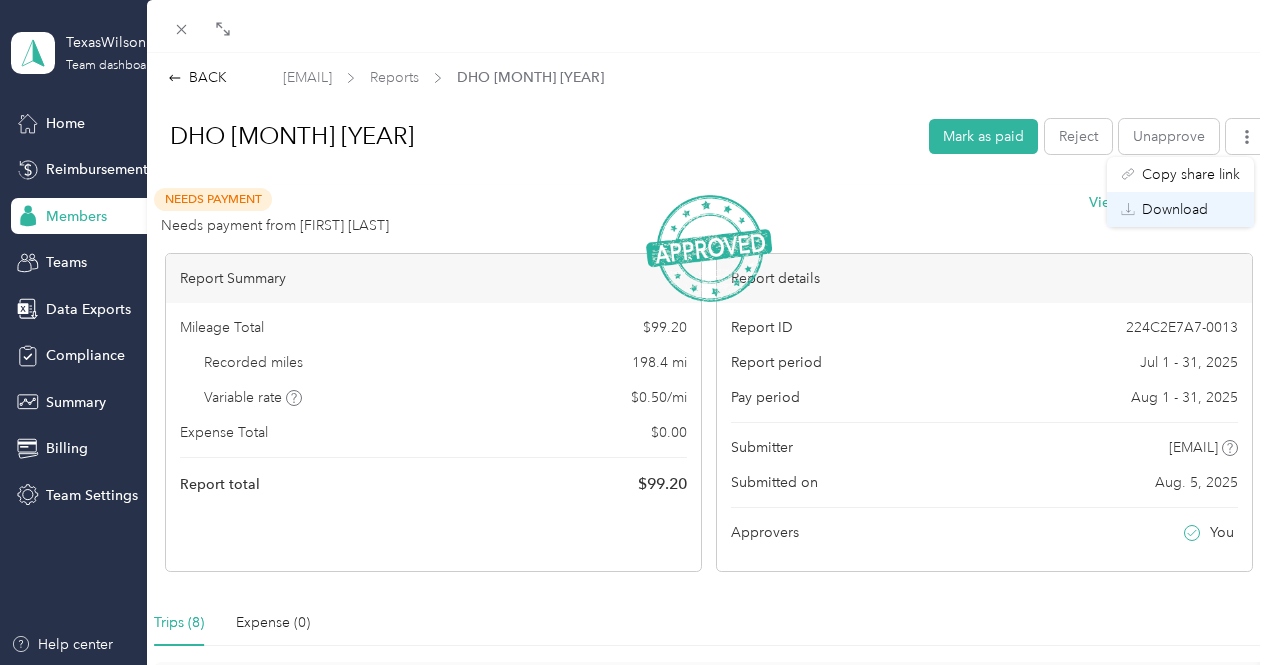 click on "Download" at bounding box center (1175, 209) 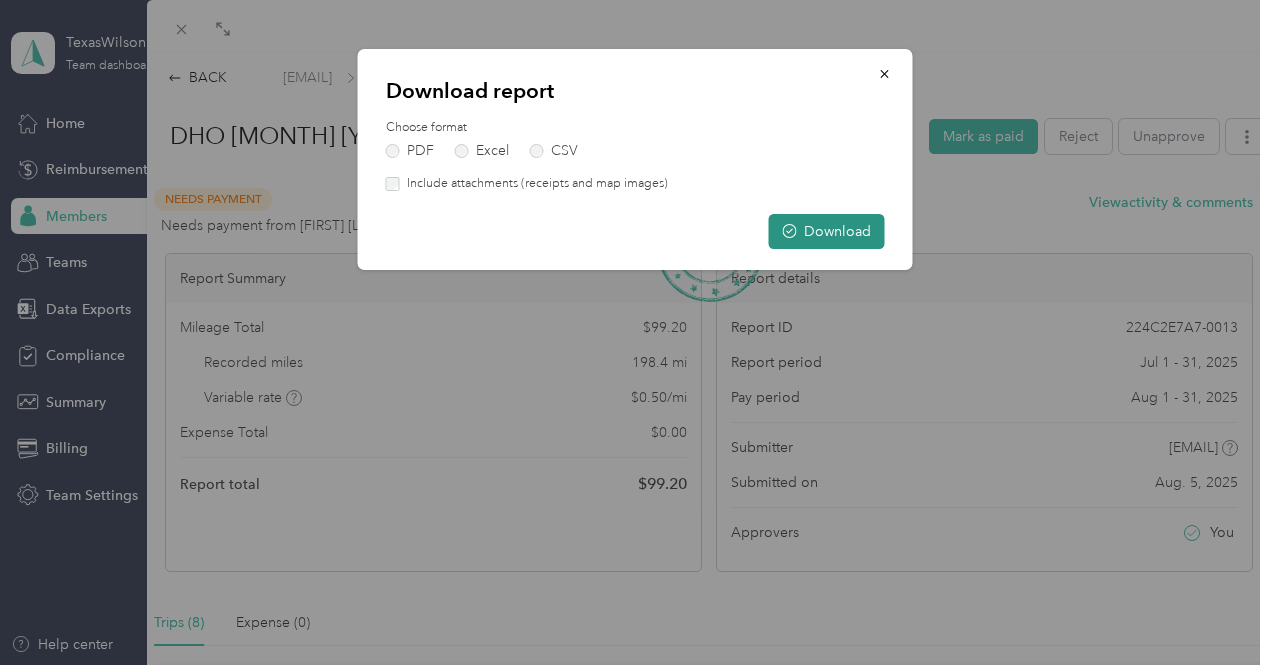 click on "Download" at bounding box center (827, 231) 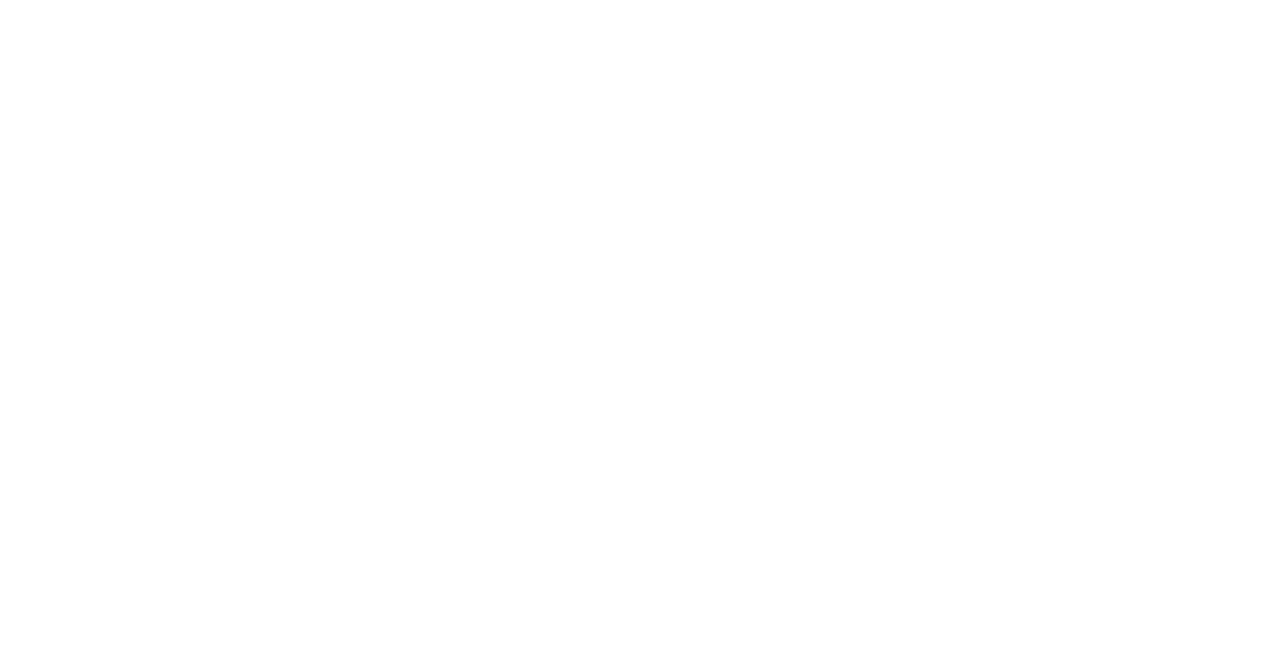 scroll, scrollTop: 0, scrollLeft: 0, axis: both 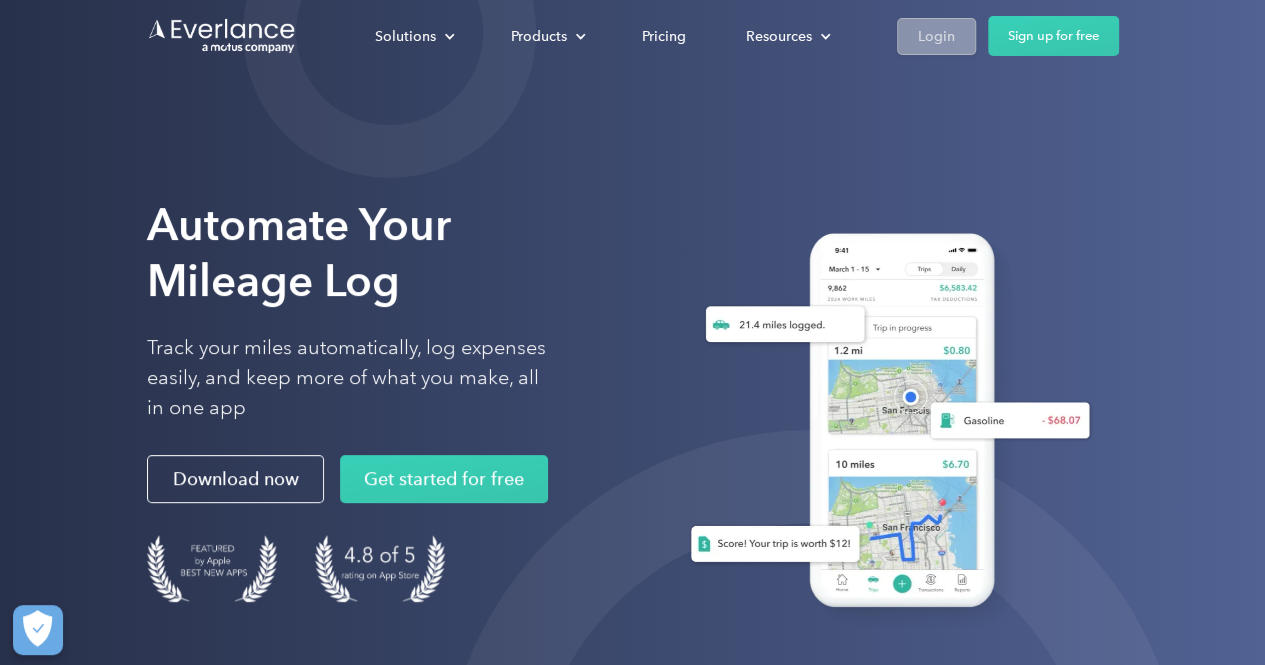 click on "Login" at bounding box center (936, 36) 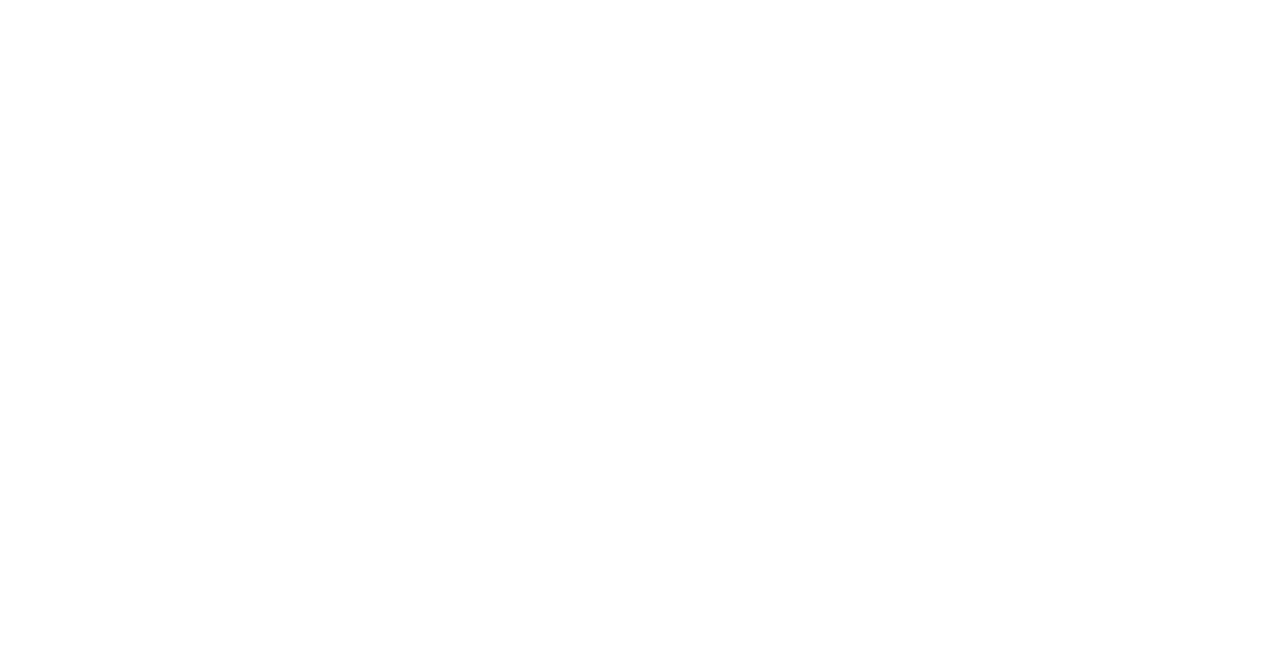 scroll, scrollTop: 0, scrollLeft: 0, axis: both 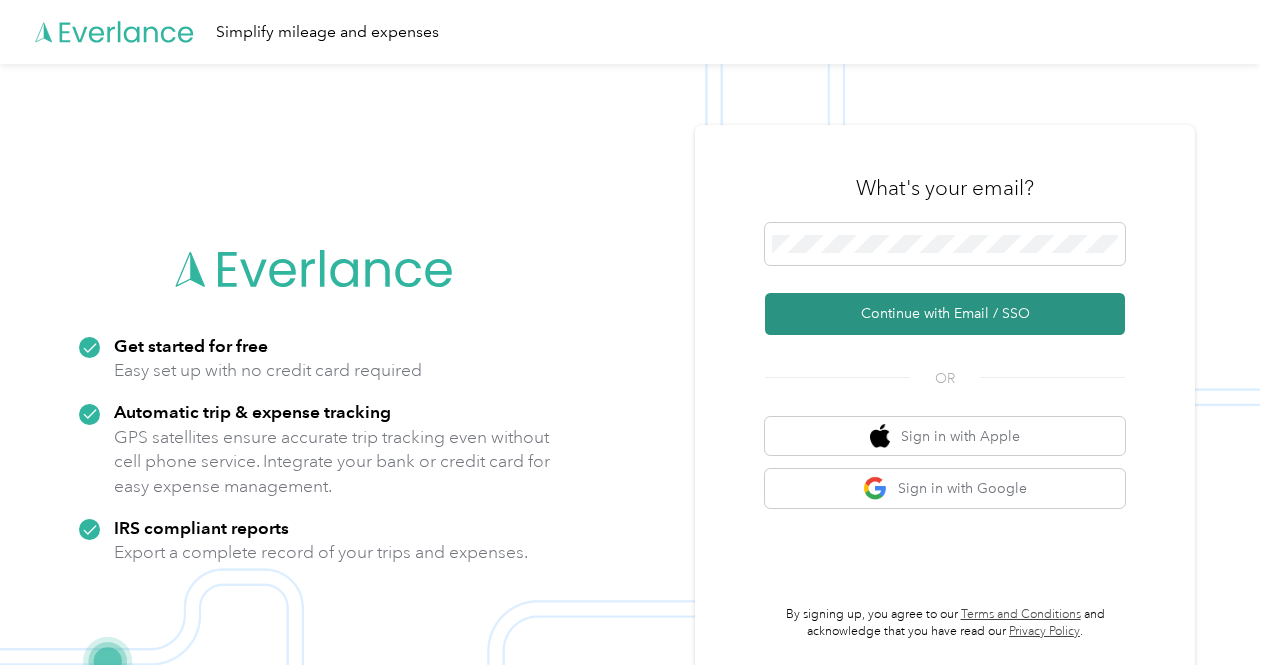 click on "Continue with Email / SSO" at bounding box center (945, 314) 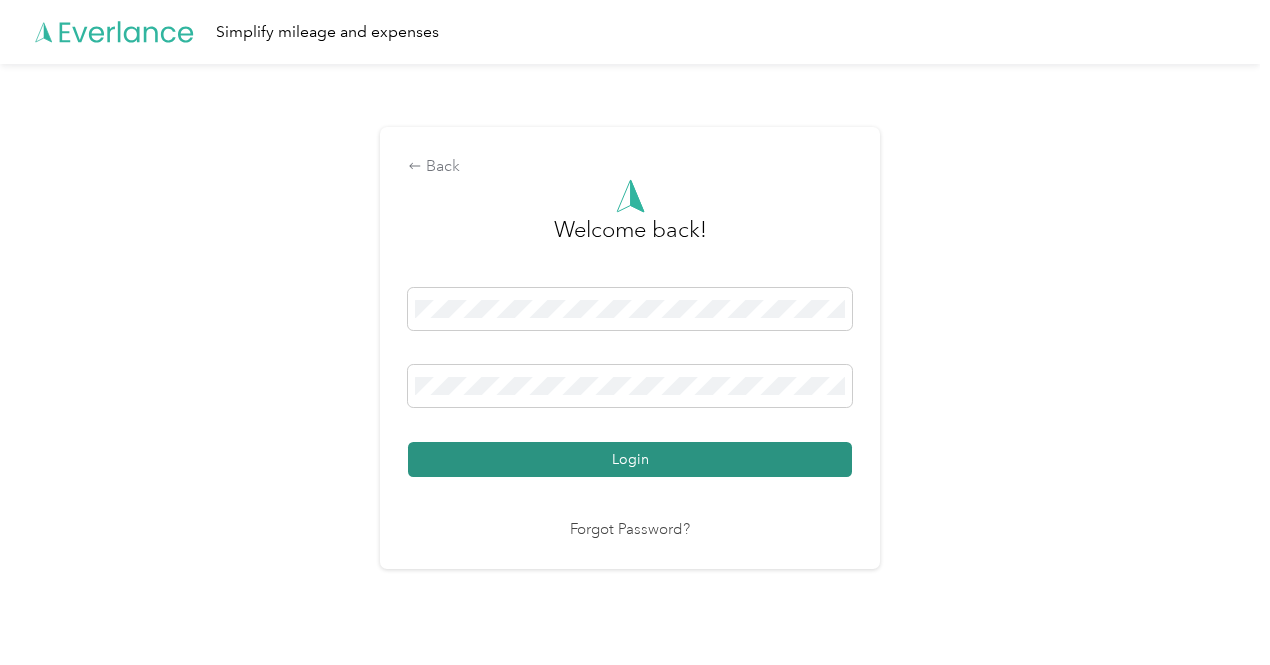 click on "Login" at bounding box center [630, 459] 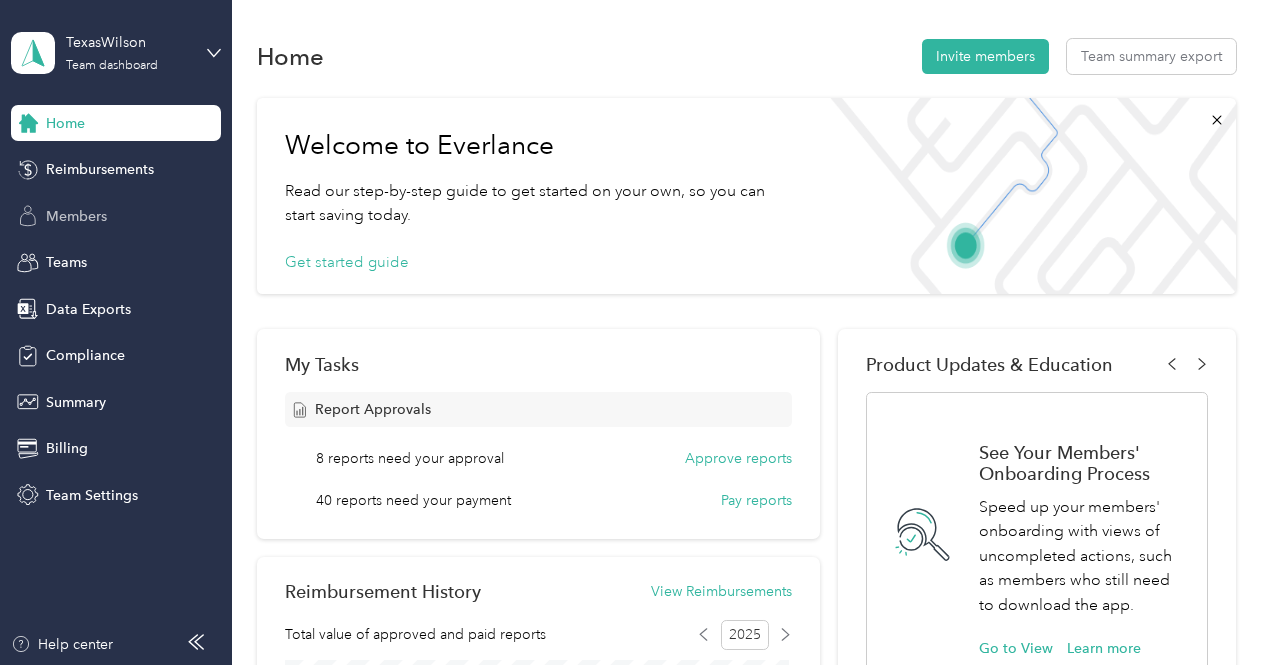 click on "Members" at bounding box center (76, 216) 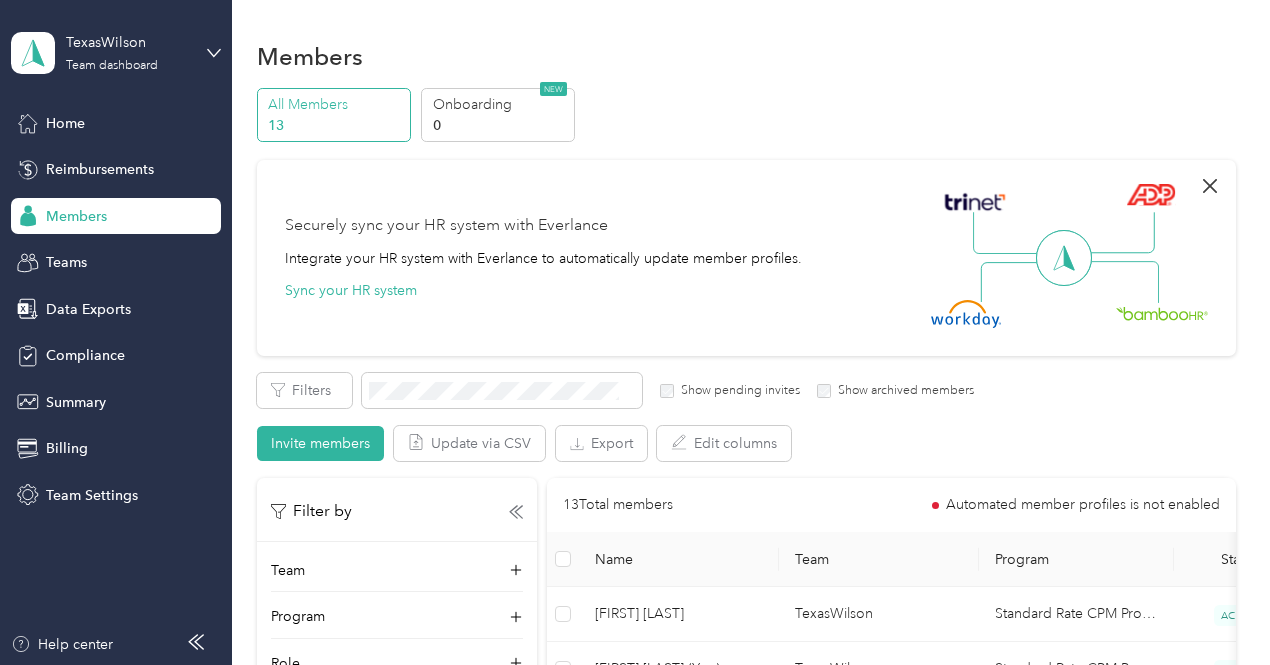 click 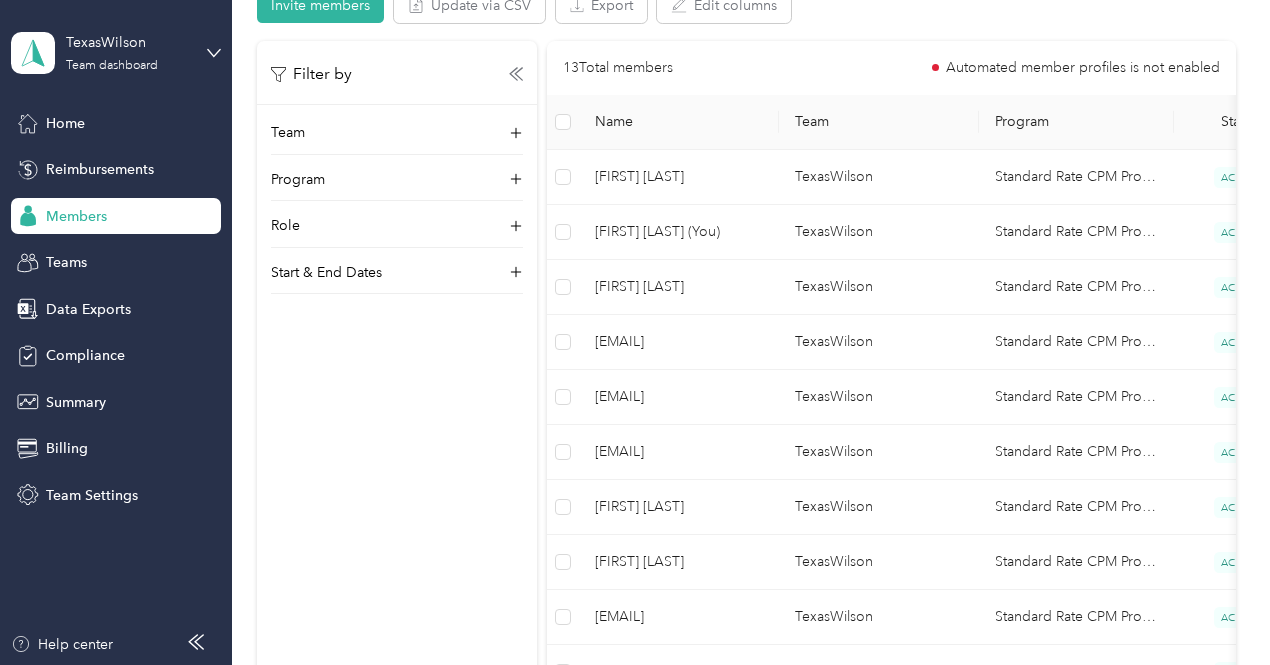 scroll, scrollTop: 226, scrollLeft: 0, axis: vertical 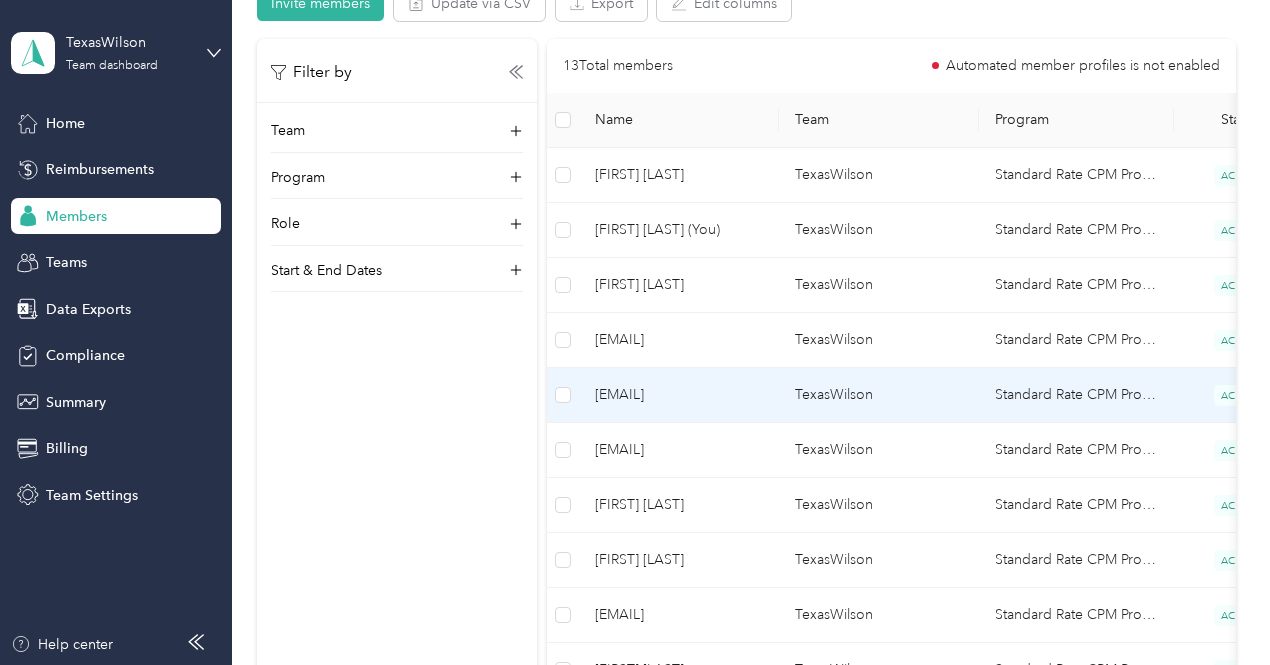 click on "[EMAIL]" at bounding box center (679, 395) 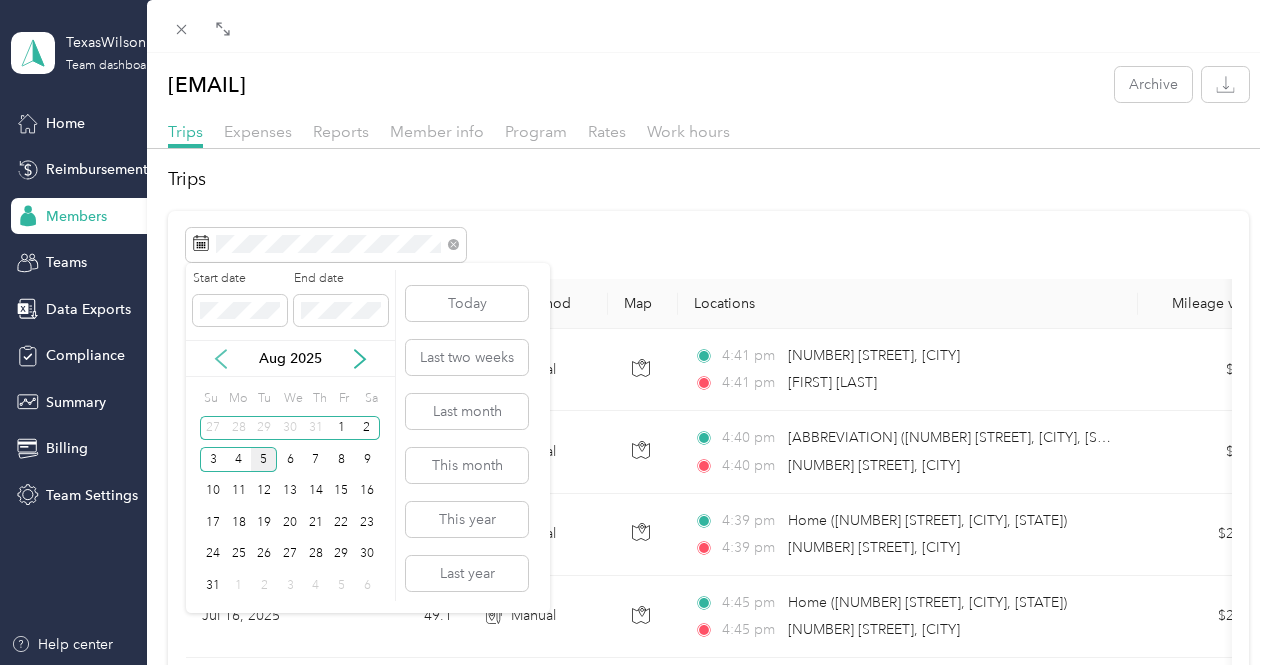 click 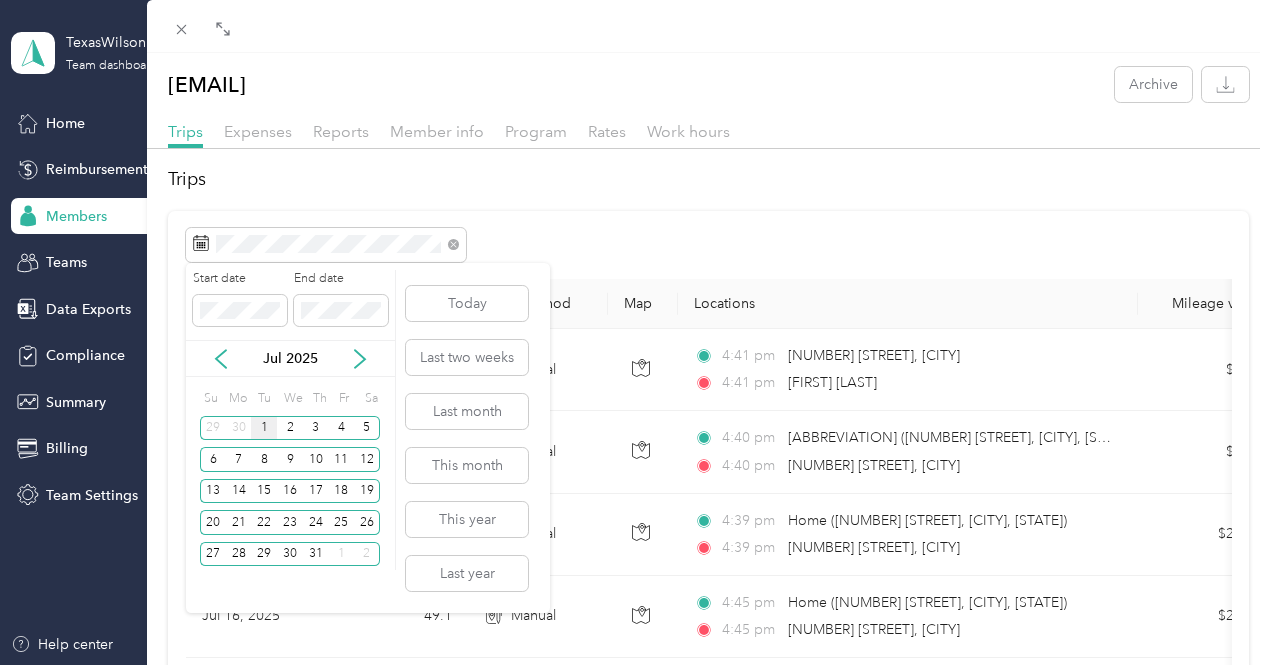 click on "1" at bounding box center [264, 428] 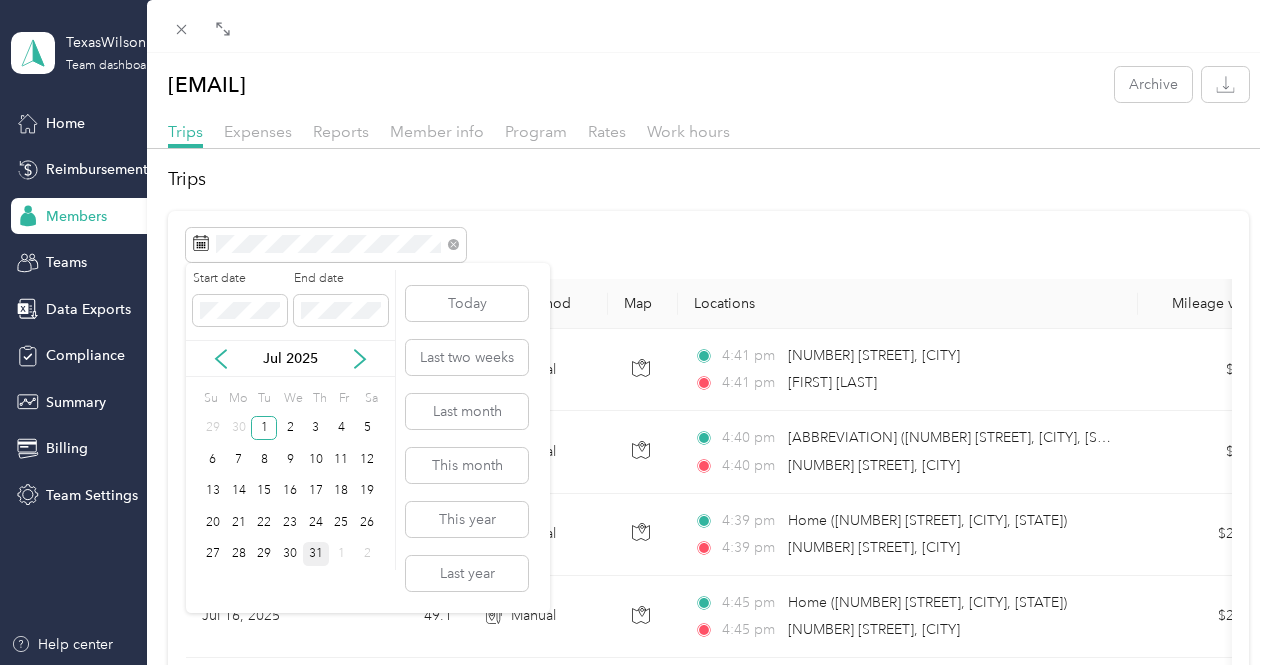click on "31" at bounding box center [316, 554] 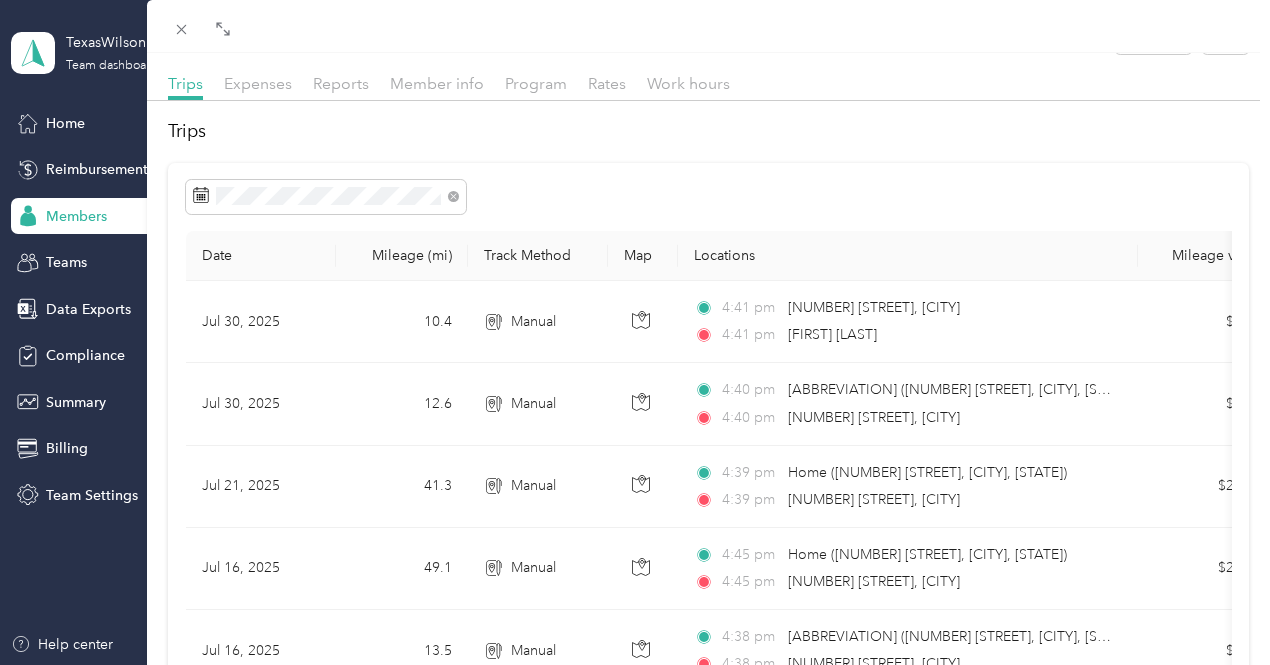 scroll, scrollTop: 0, scrollLeft: 0, axis: both 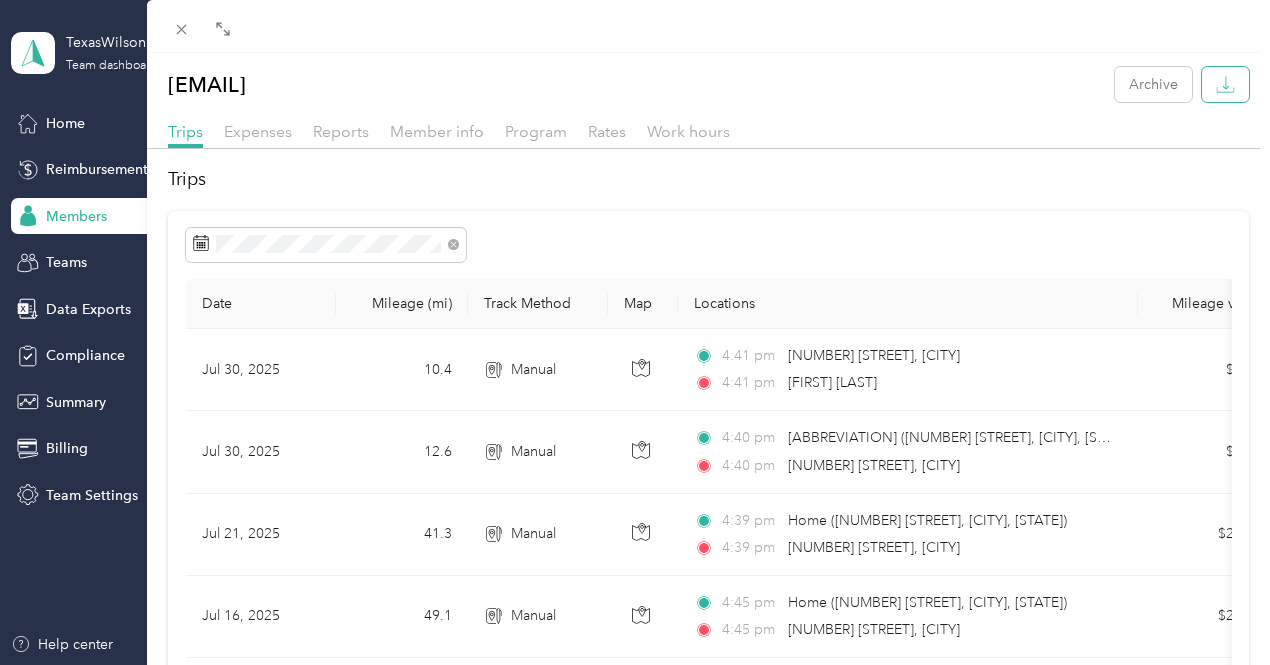 click 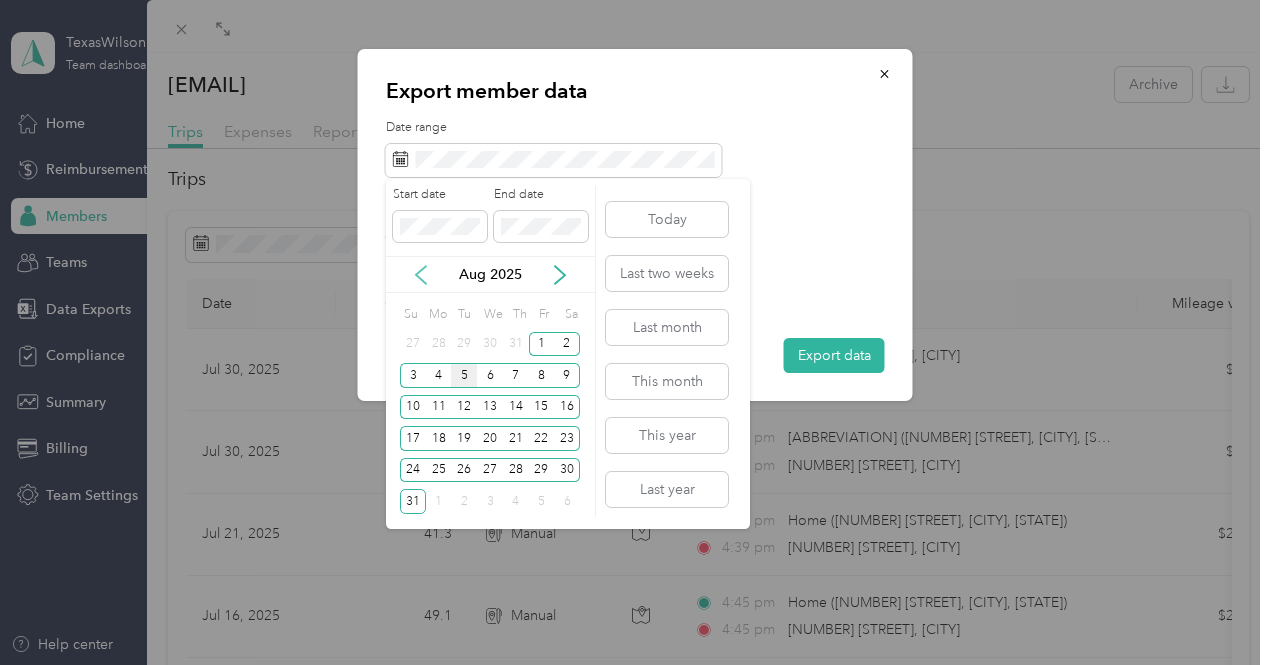 click 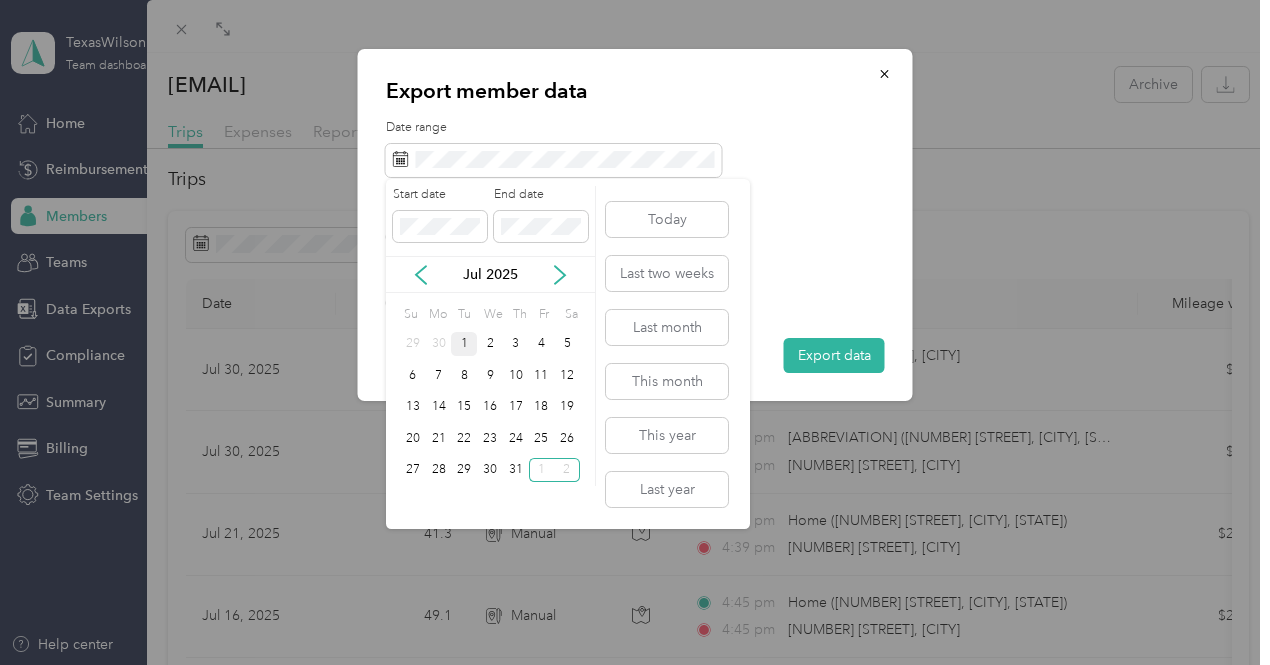 click on "1" at bounding box center (464, 344) 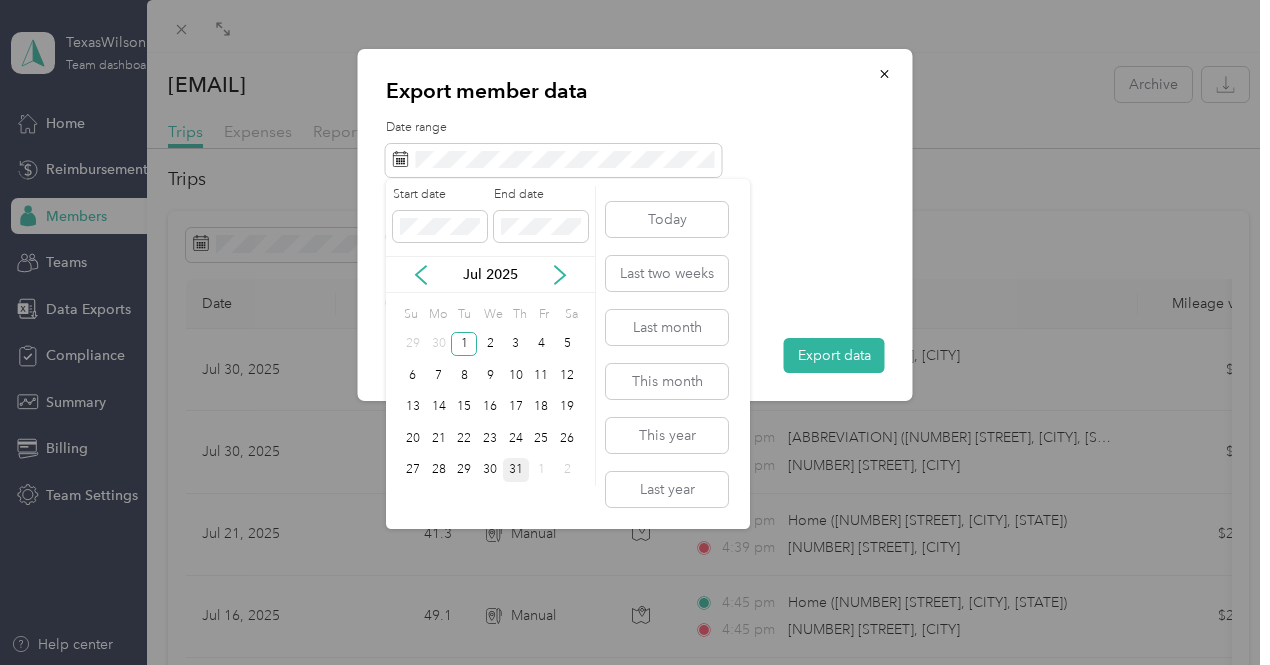 click on "31" at bounding box center [516, 470] 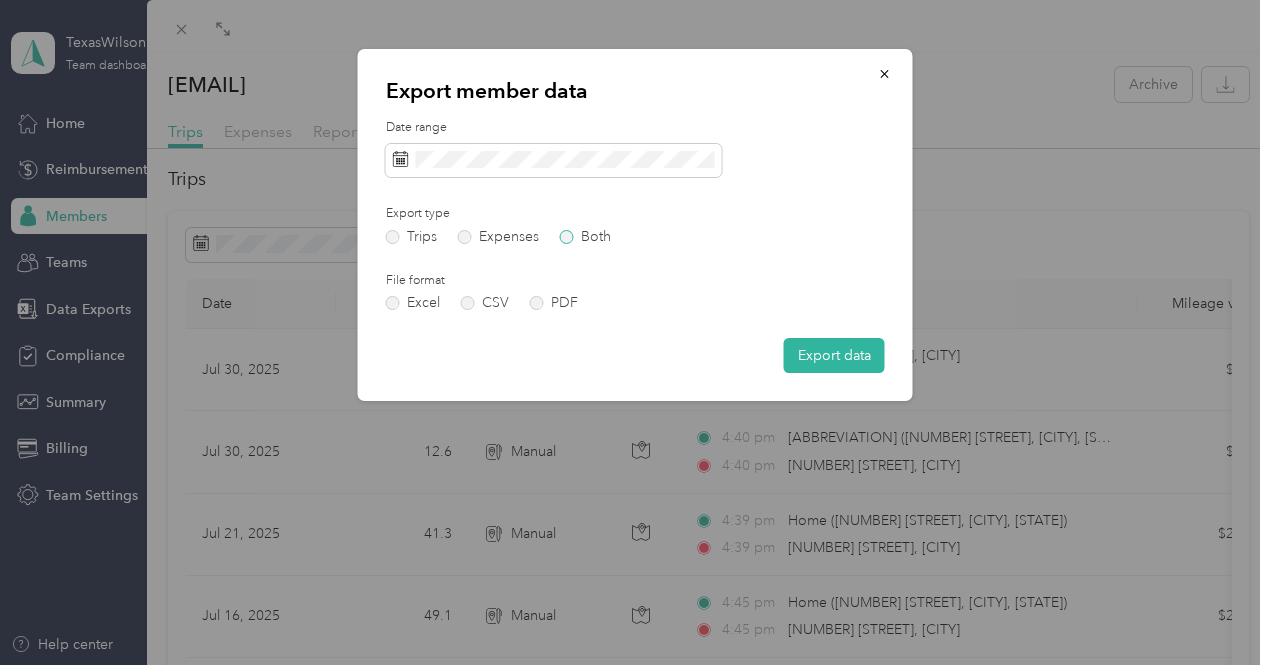 click on "Both" at bounding box center (585, 237) 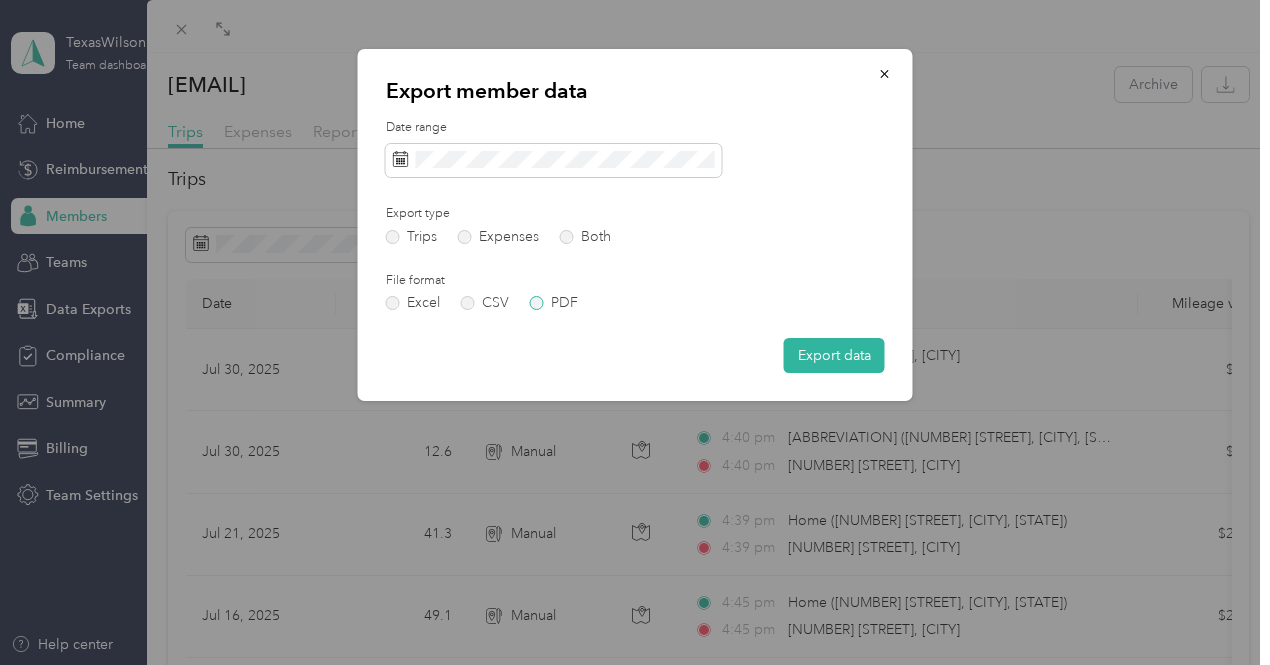 click on "PDF" at bounding box center [554, 303] 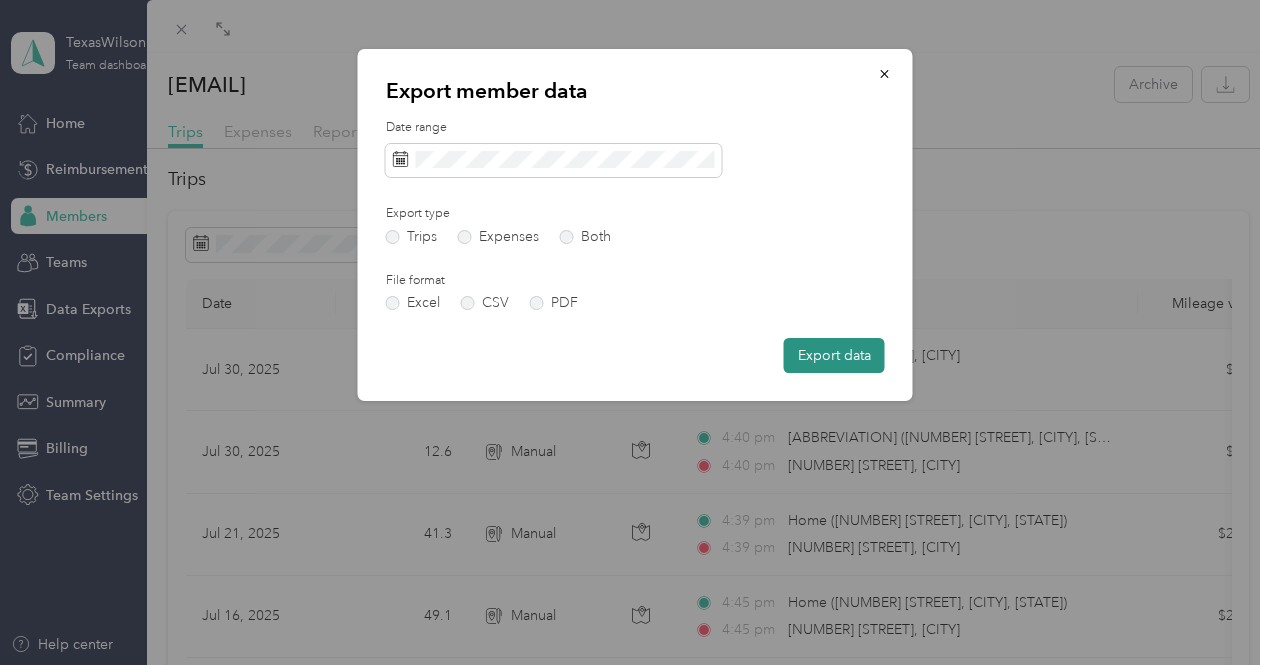 click on "Export data" at bounding box center [834, 355] 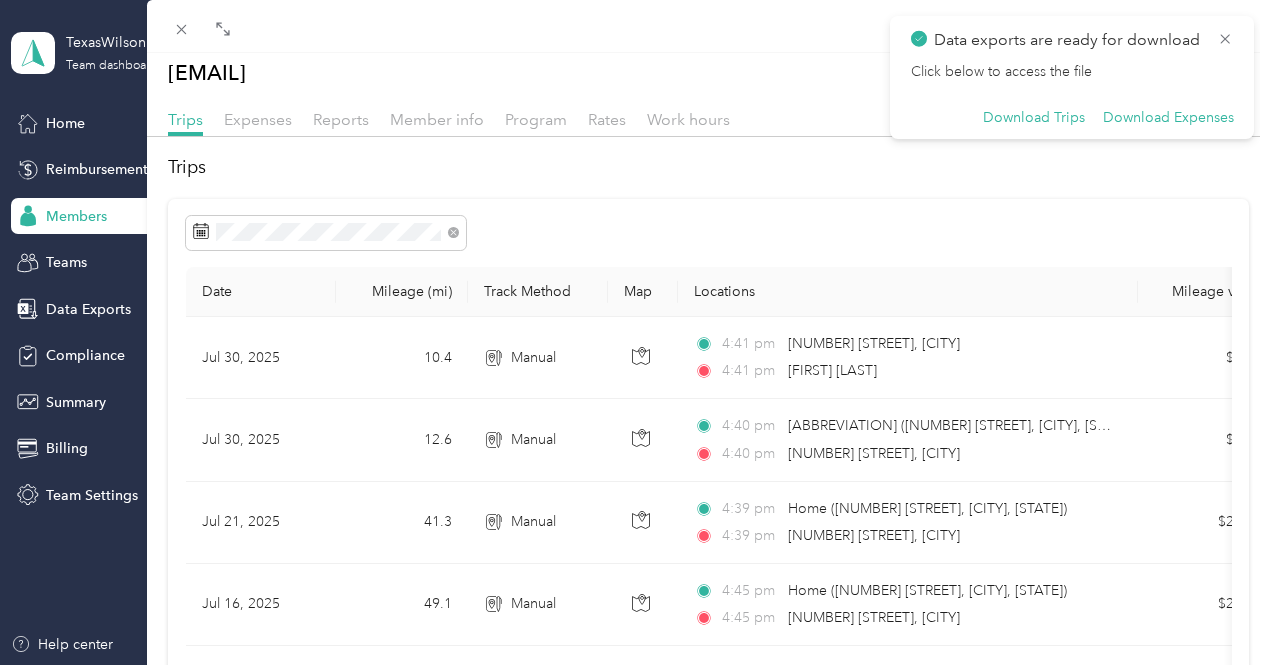 scroll, scrollTop: 0, scrollLeft: 0, axis: both 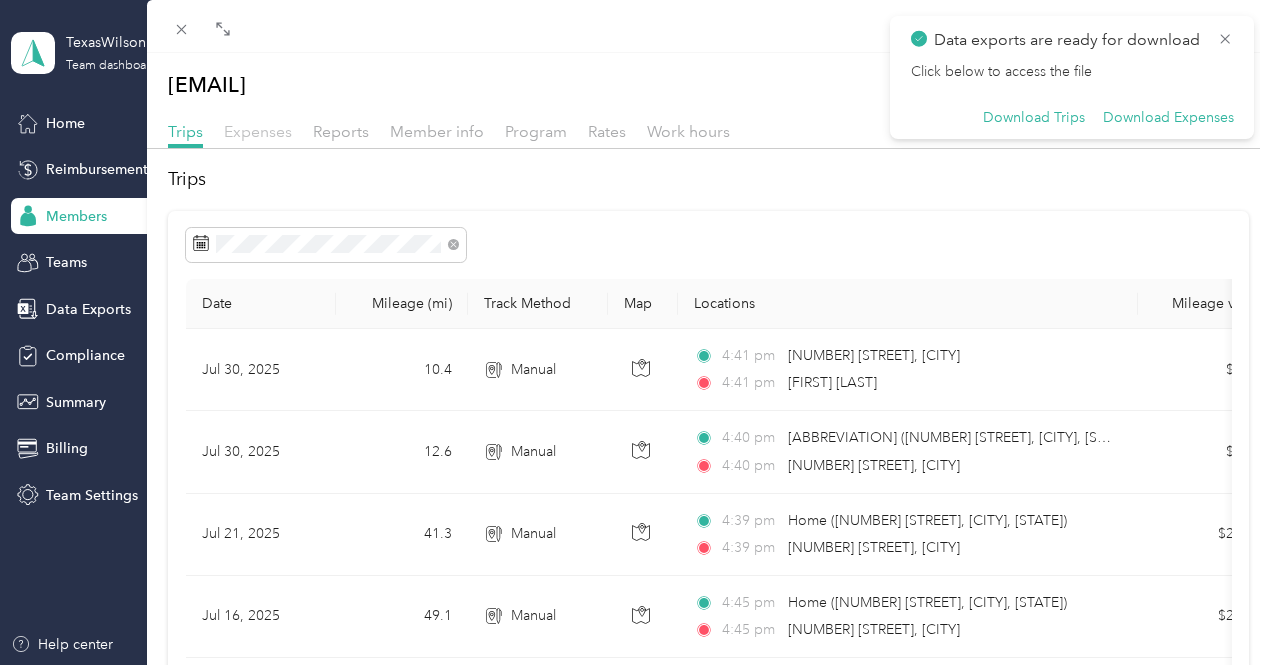 click on "Expenses" at bounding box center [258, 131] 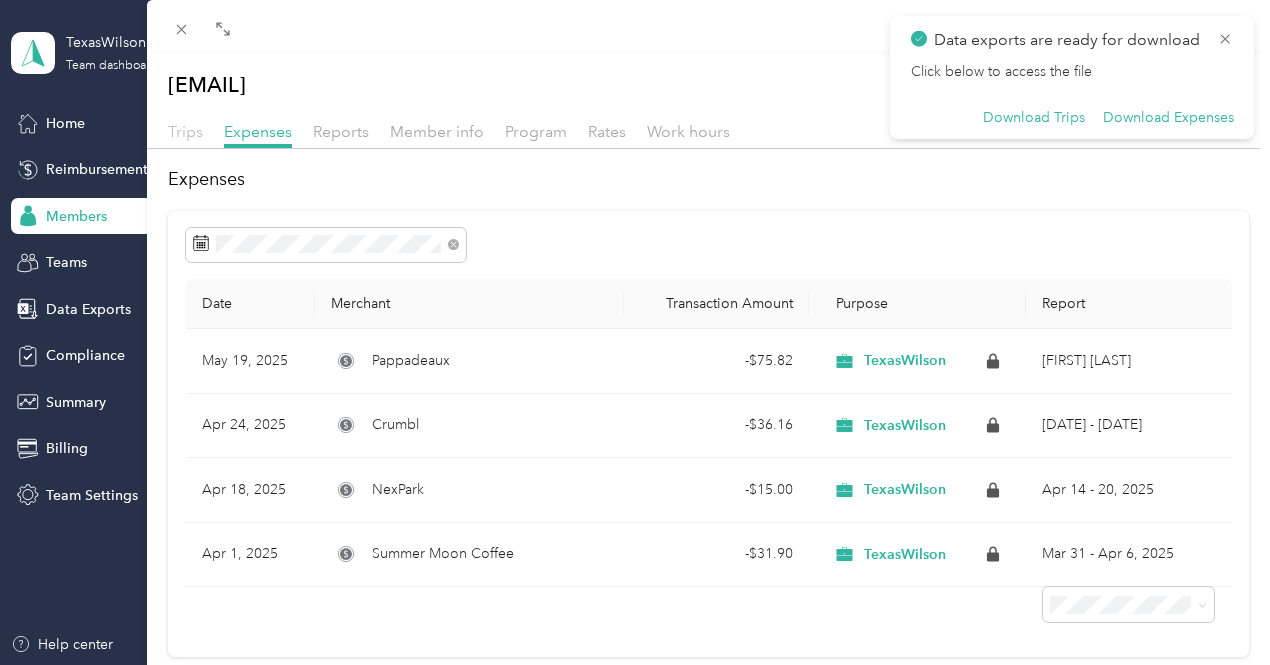 click on "Trips" at bounding box center [185, 131] 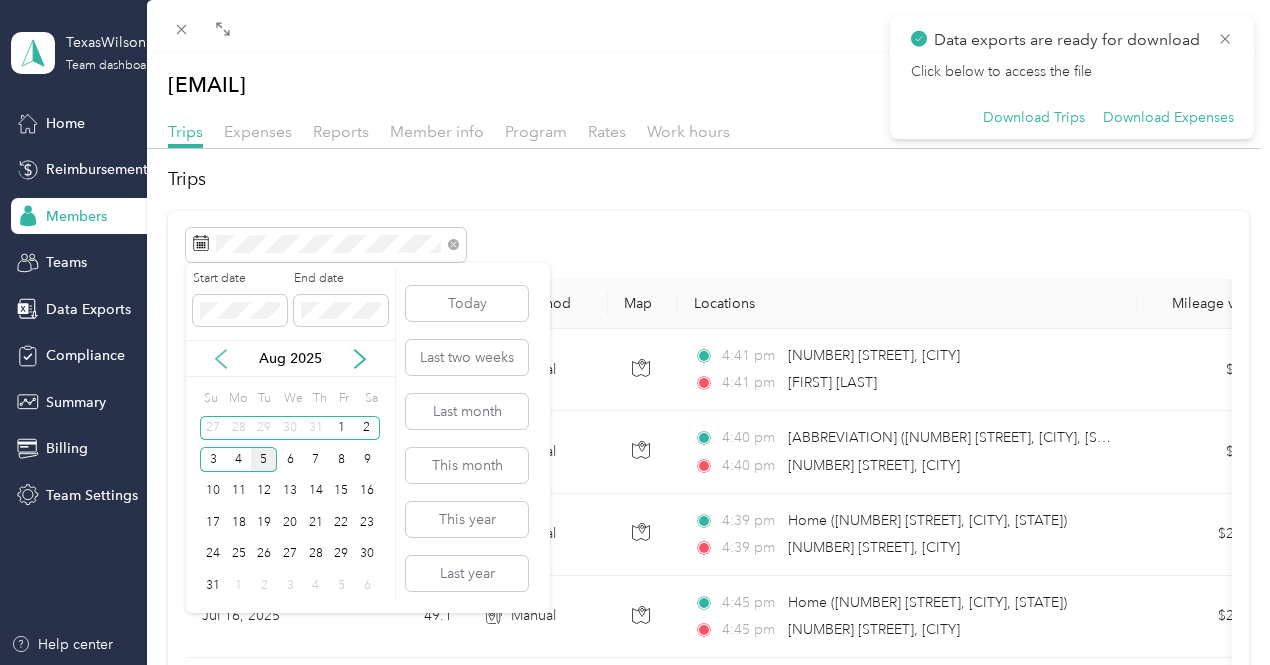 click 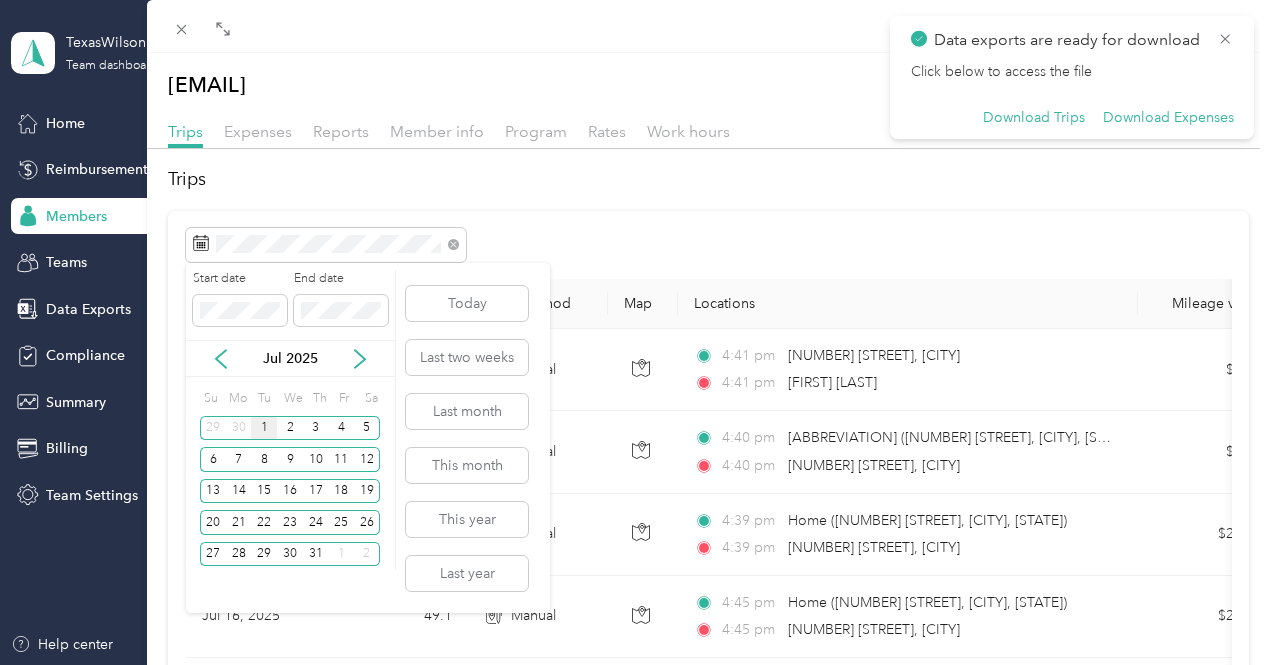 click on "1" at bounding box center (264, 428) 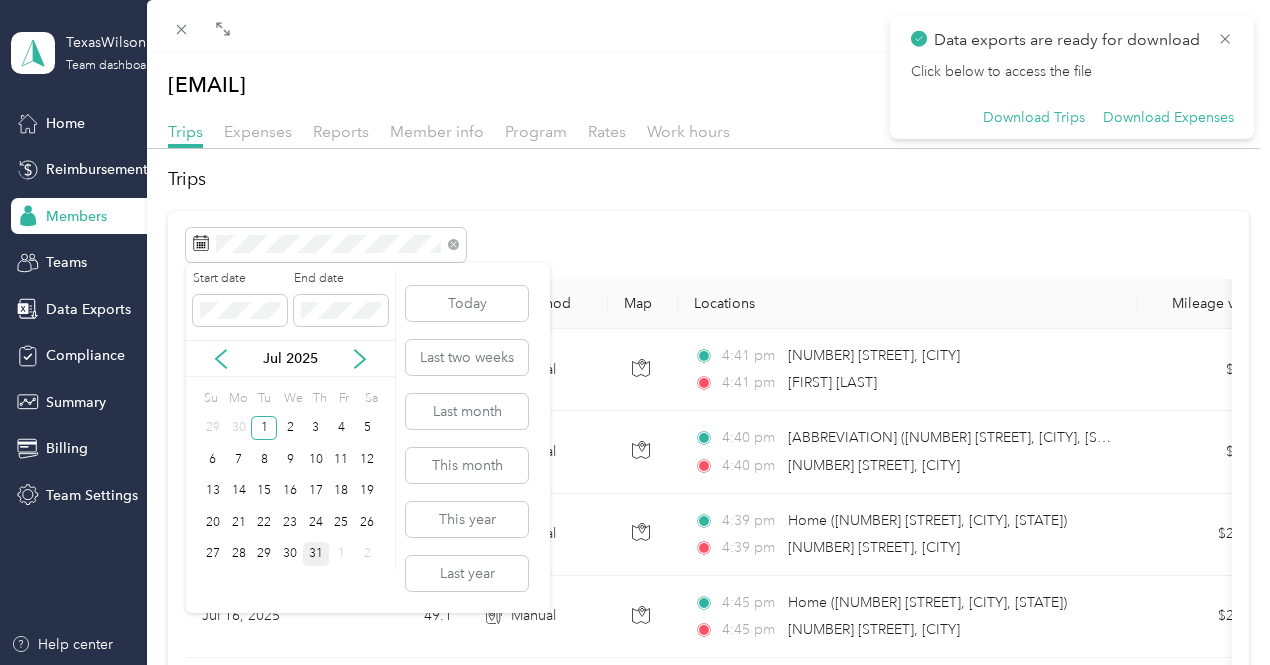 click on "31" at bounding box center (316, 554) 